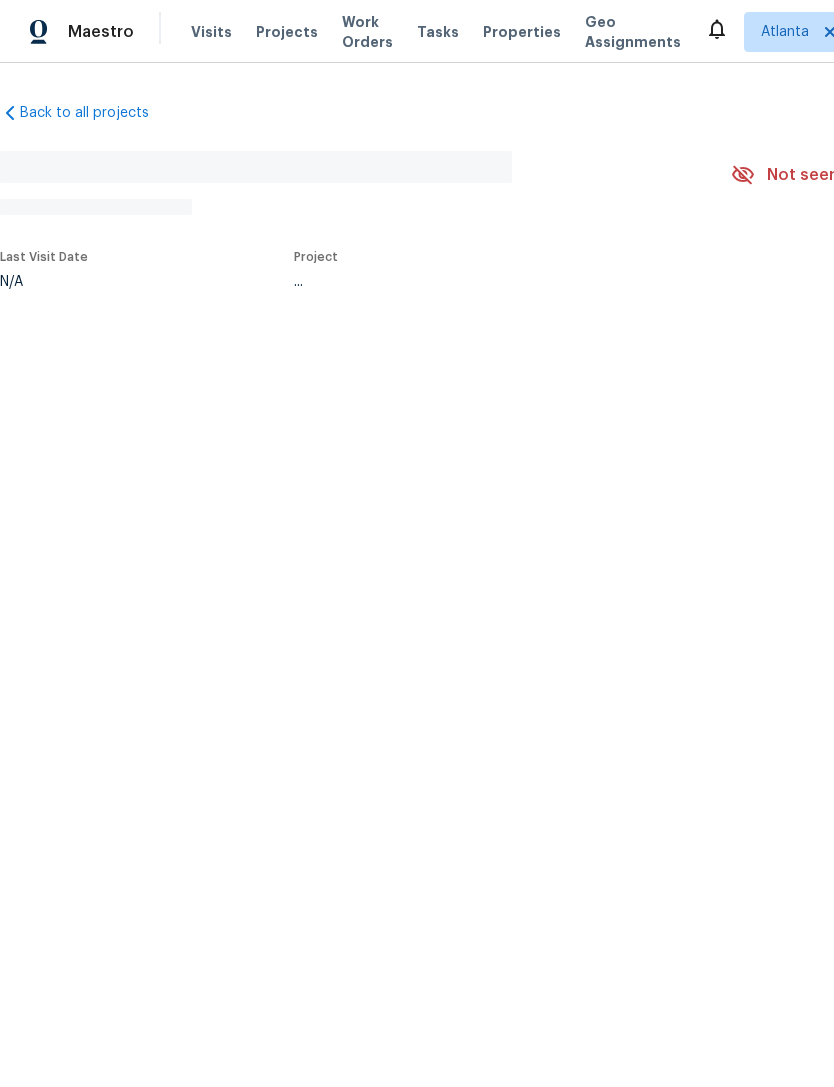 scroll, scrollTop: 0, scrollLeft: 0, axis: both 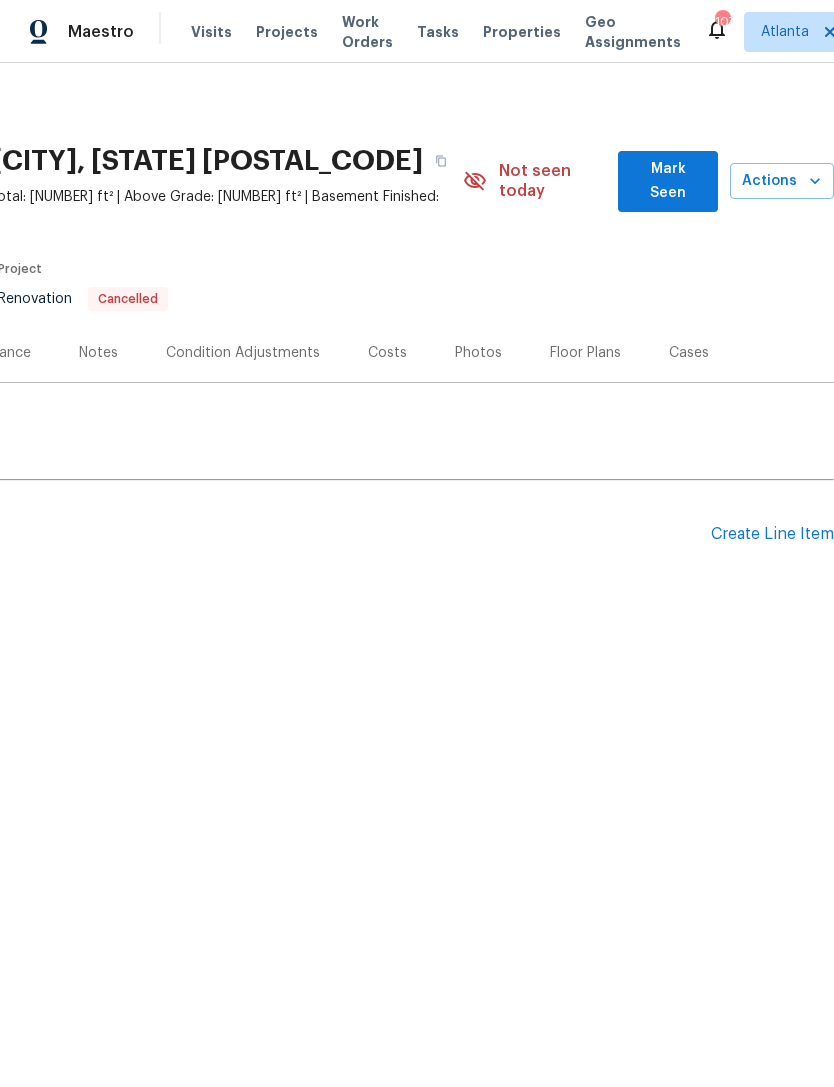 click on "Create Line Item" at bounding box center [772, 534] 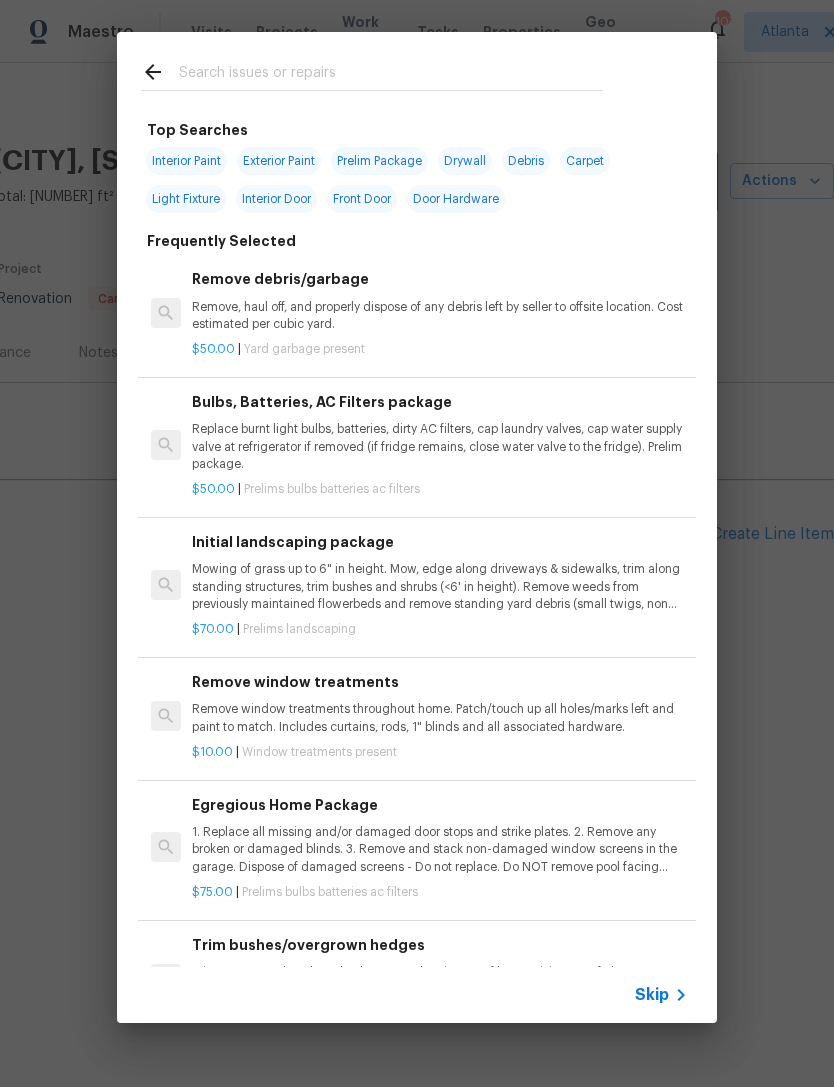 click at bounding box center [391, 75] 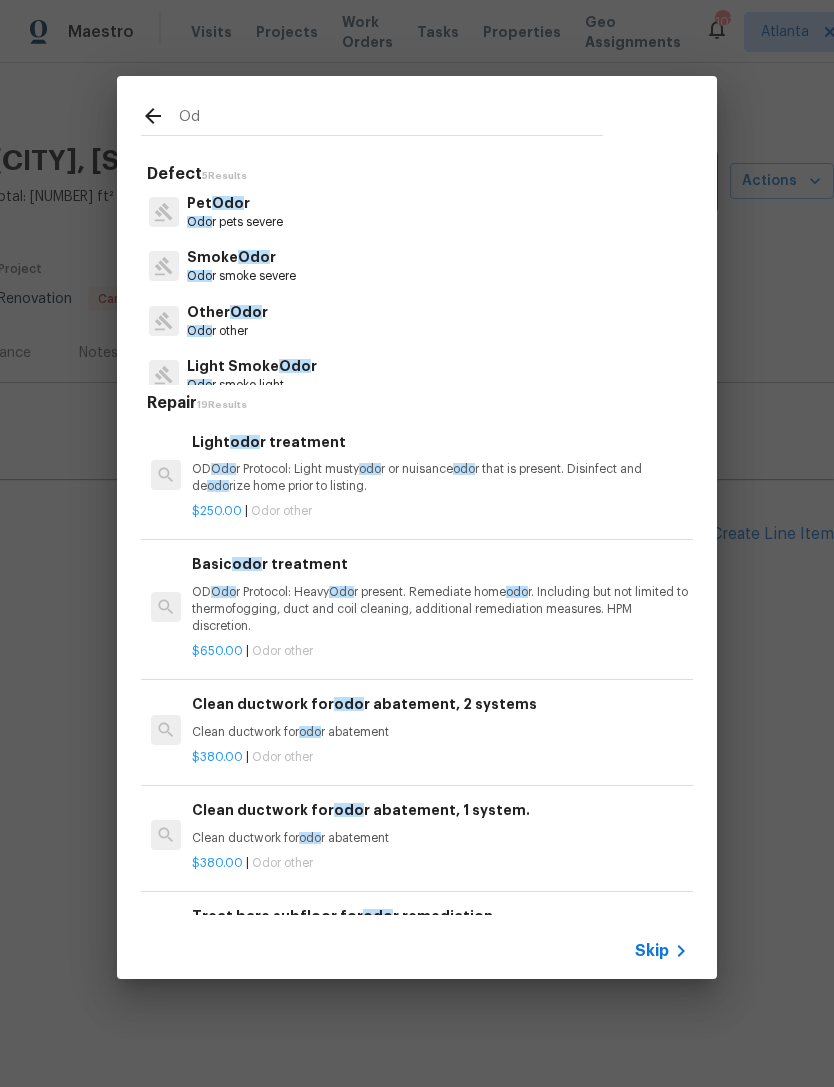 type on "O" 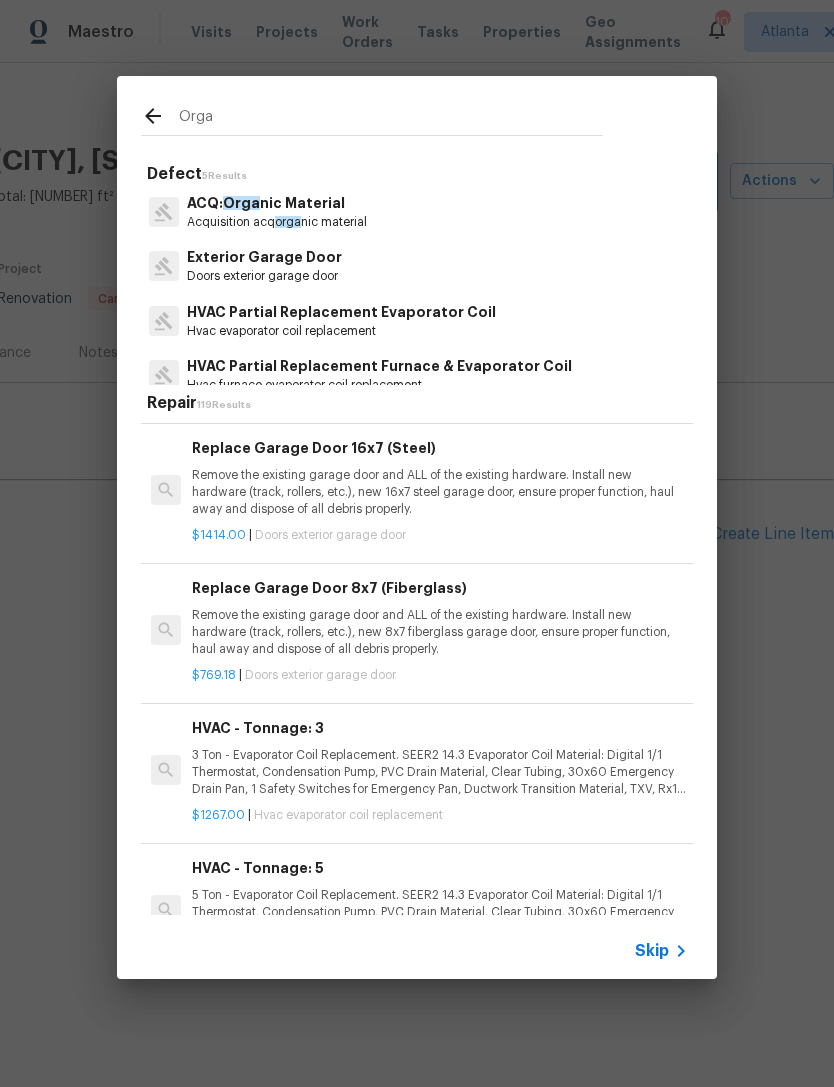 scroll, scrollTop: 972, scrollLeft: 0, axis: vertical 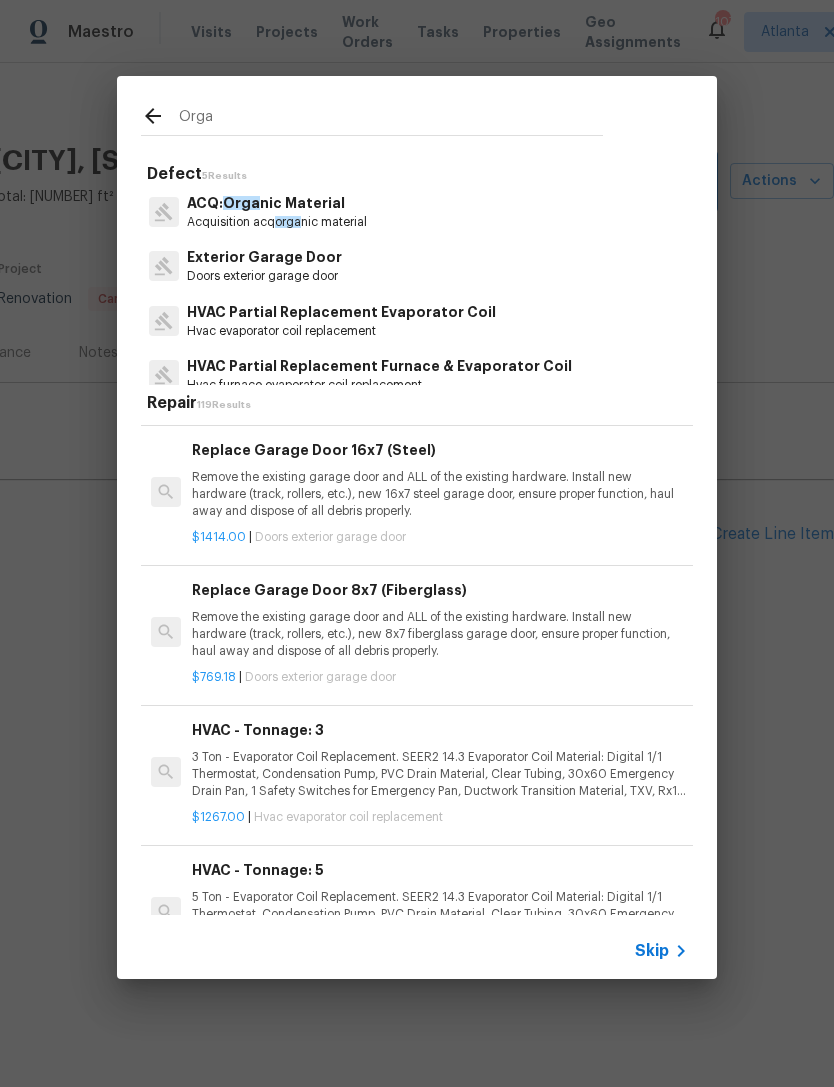 click on "Orga" at bounding box center [391, 120] 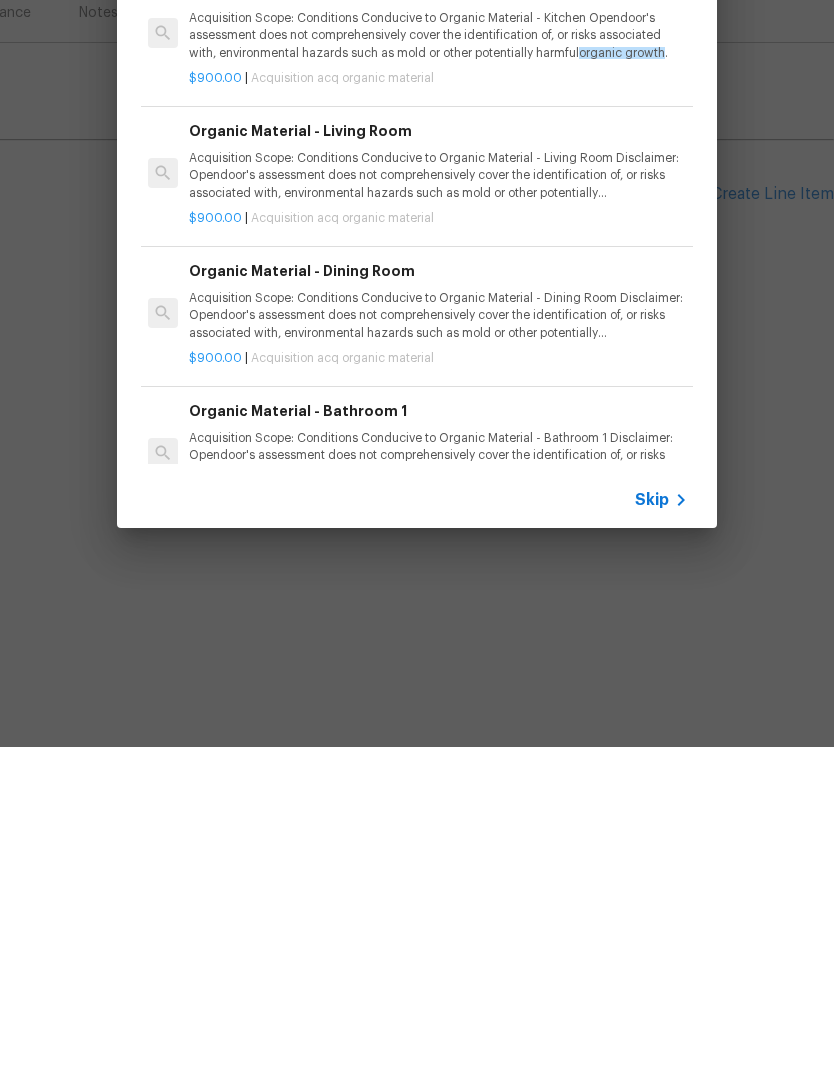 scroll, scrollTop: 0, scrollLeft: 3, axis: horizontal 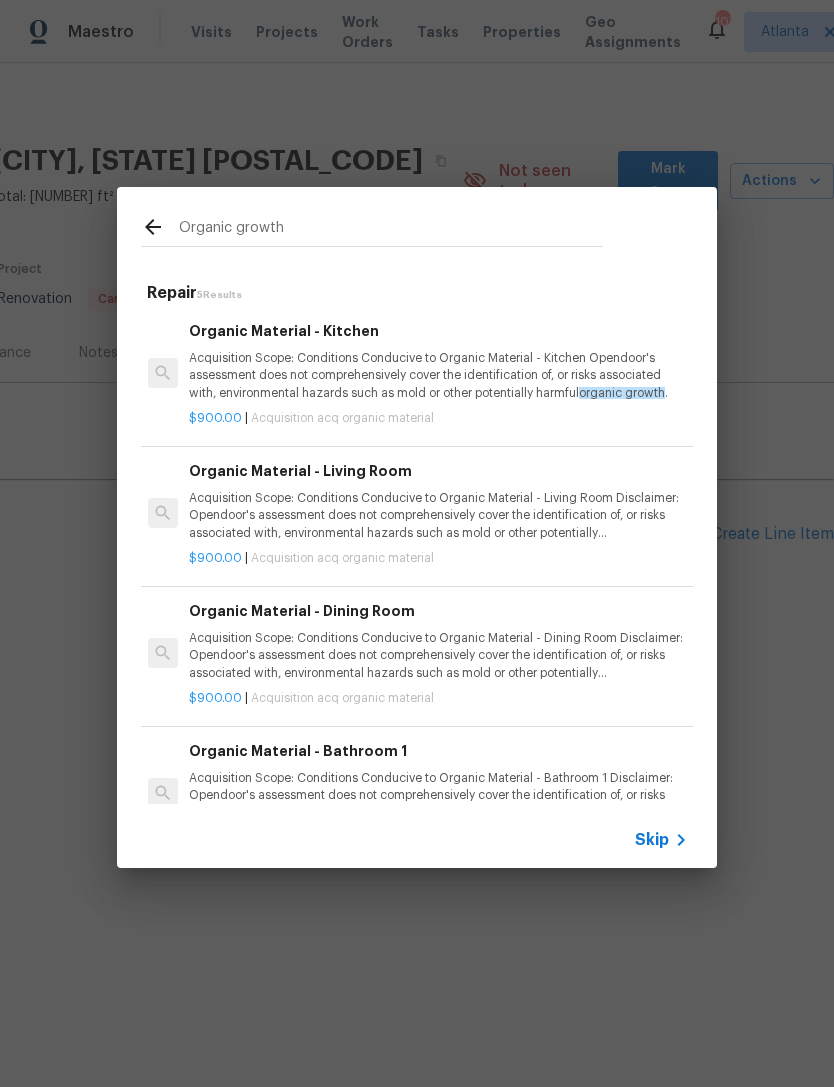 type on "Organic growth" 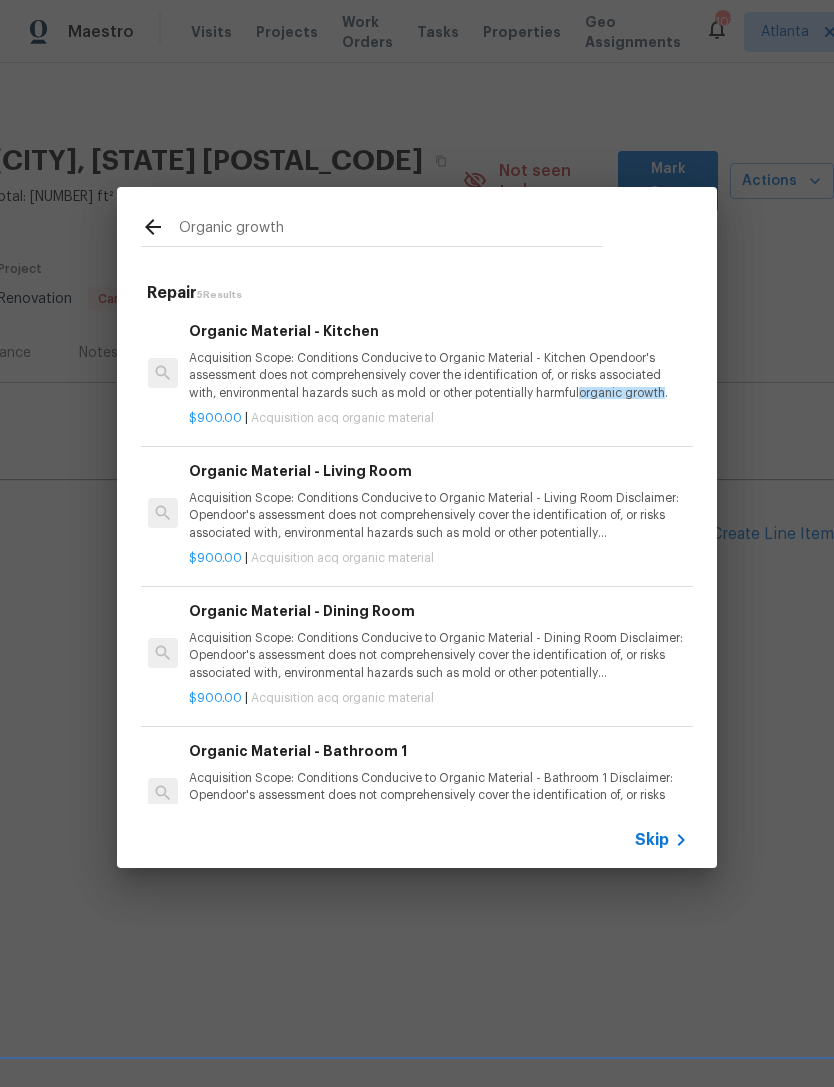 click 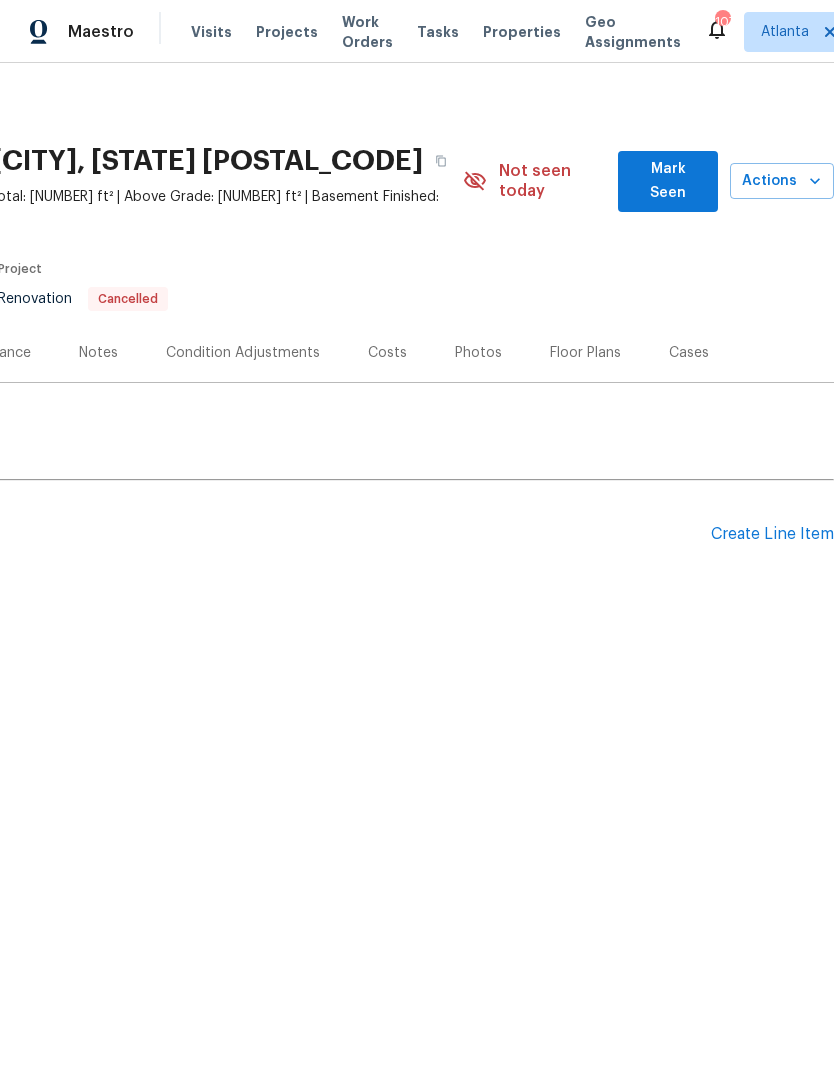 scroll, scrollTop: 0, scrollLeft: 296, axis: horizontal 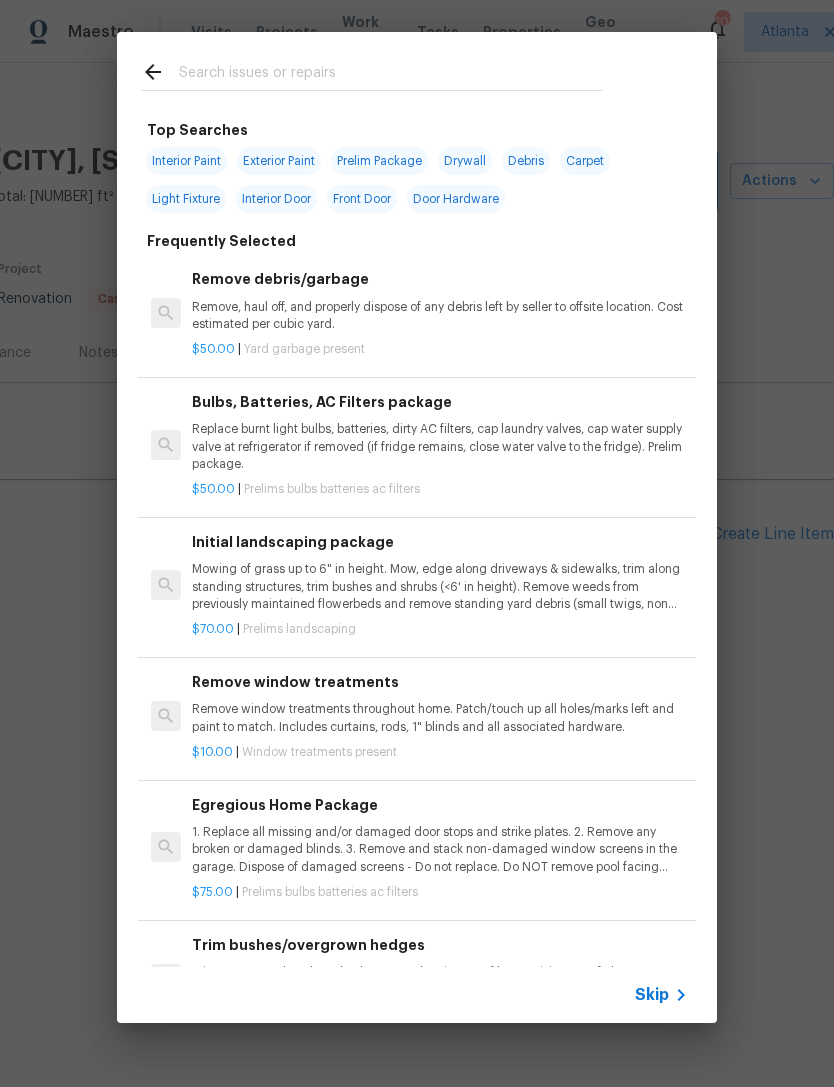 click at bounding box center [391, 75] 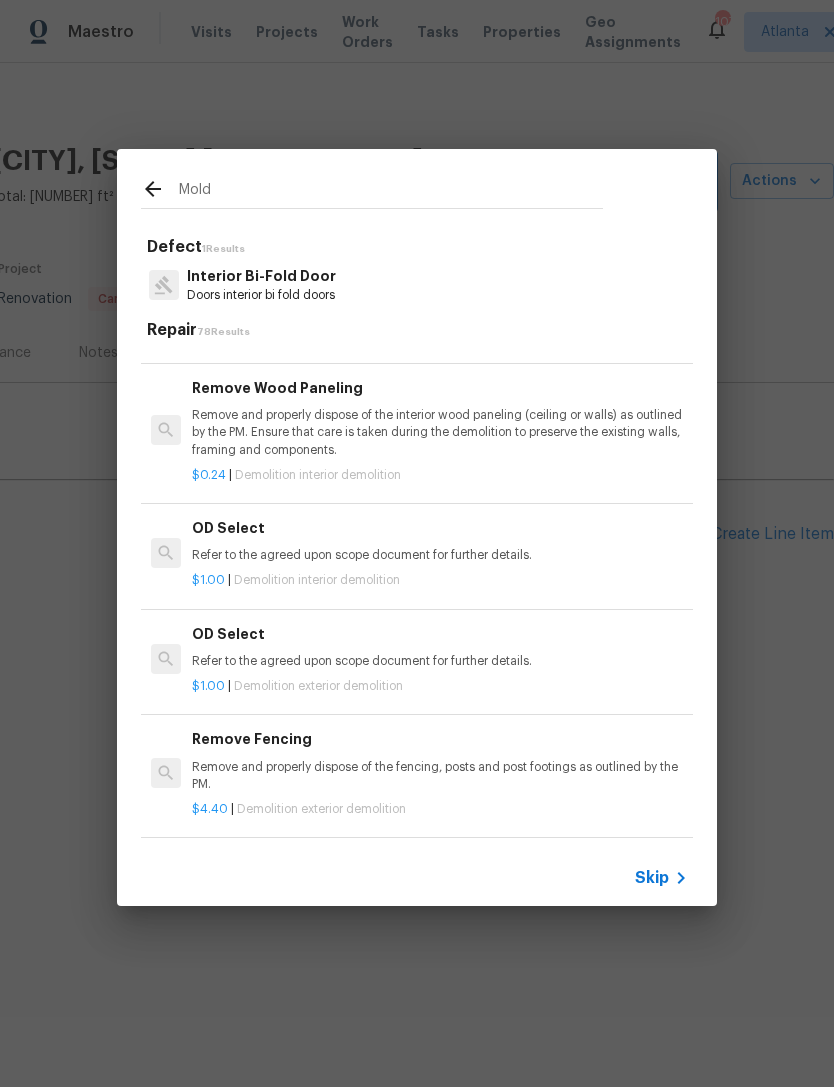 scroll, scrollTop: 2118, scrollLeft: 0, axis: vertical 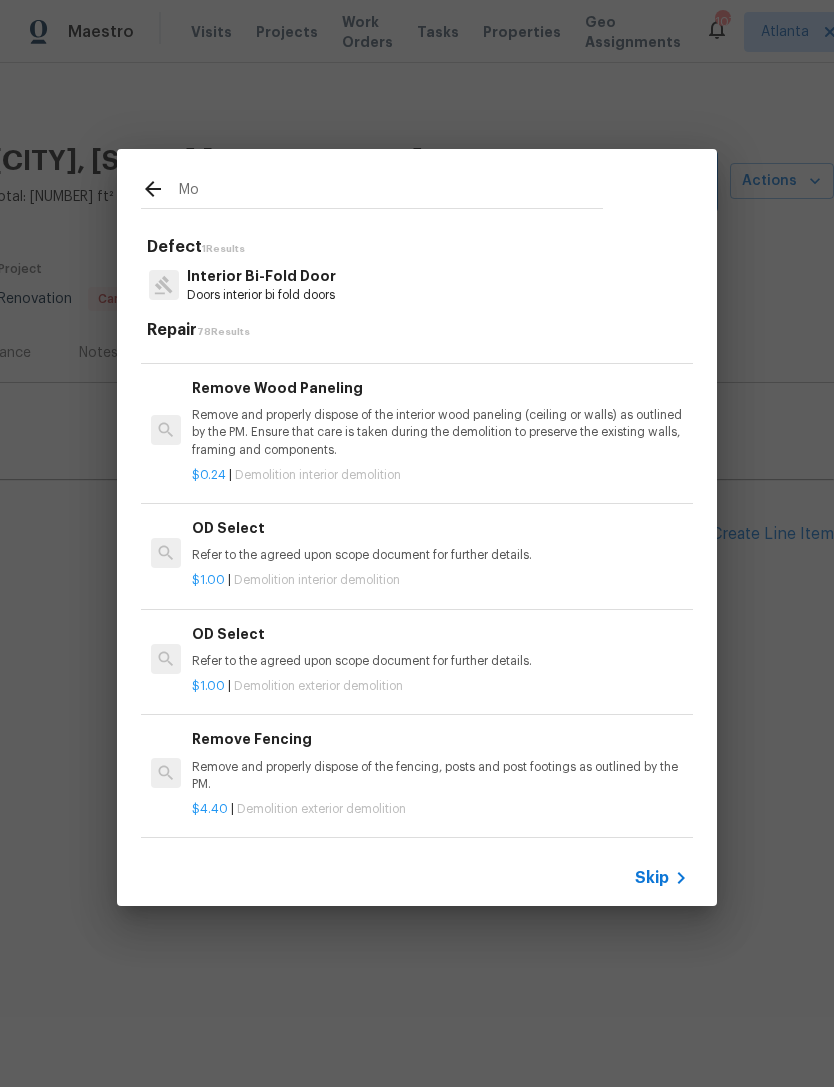 type on "M" 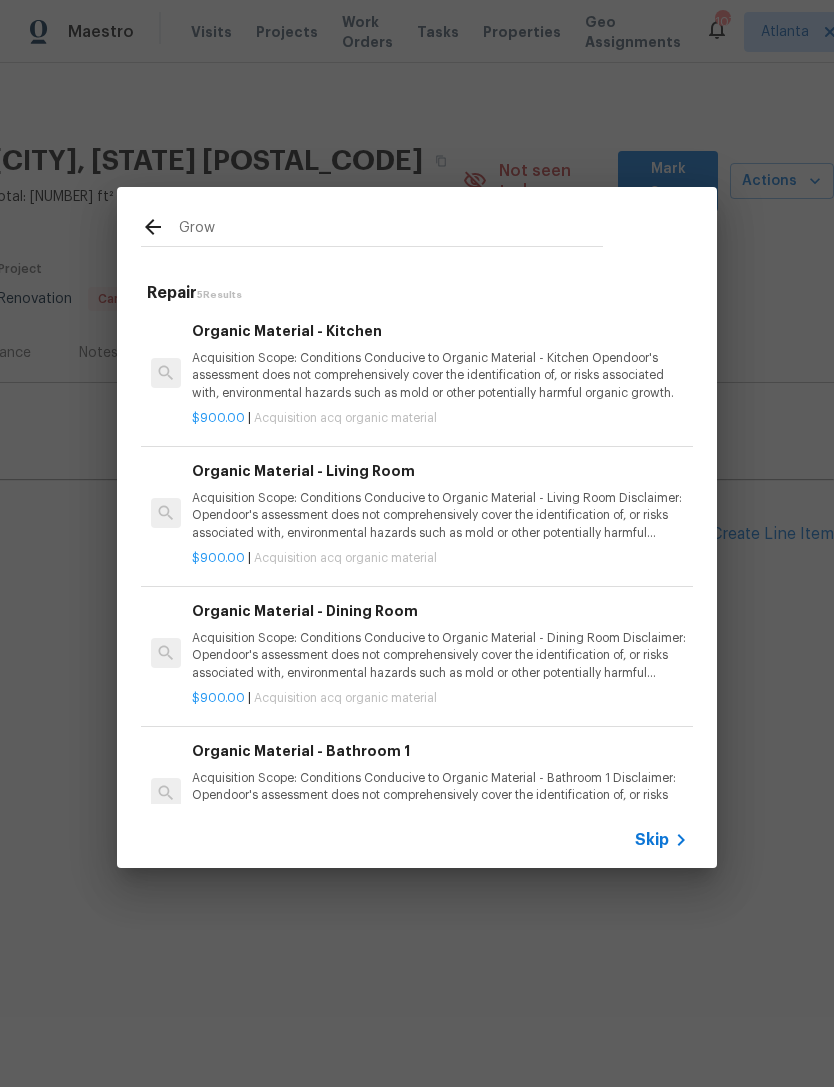 scroll, scrollTop: 0, scrollLeft: 0, axis: both 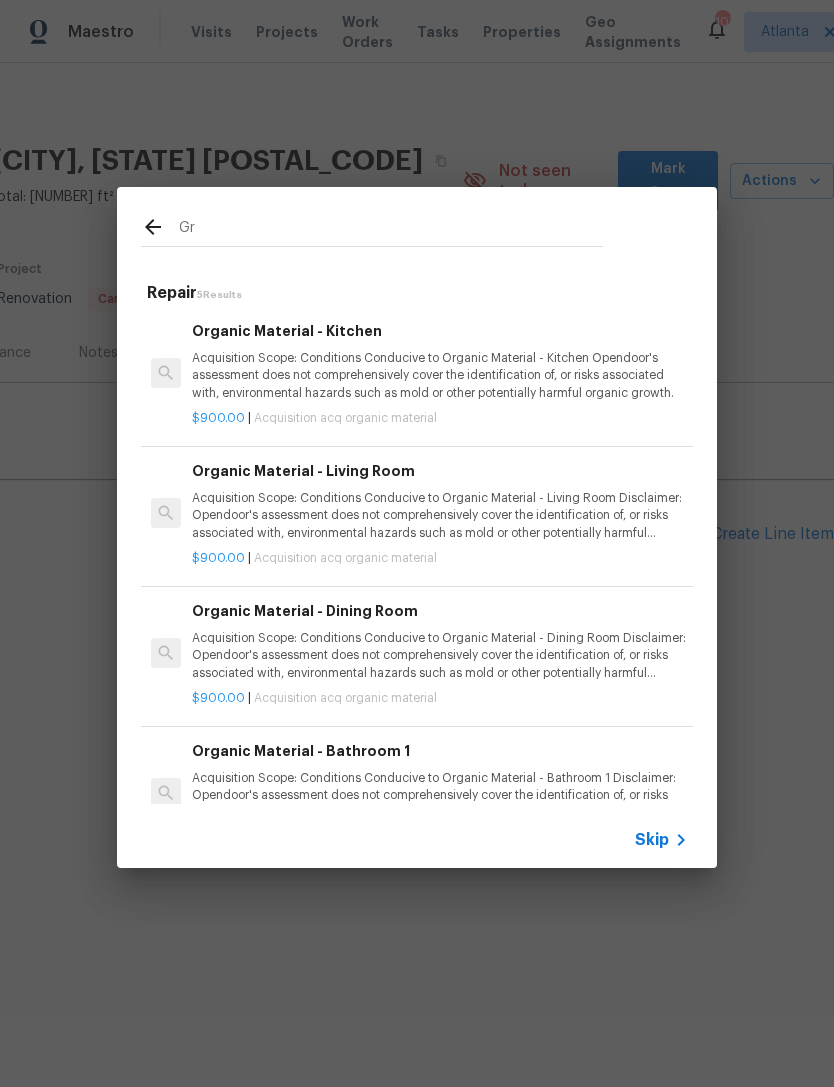 type on "G" 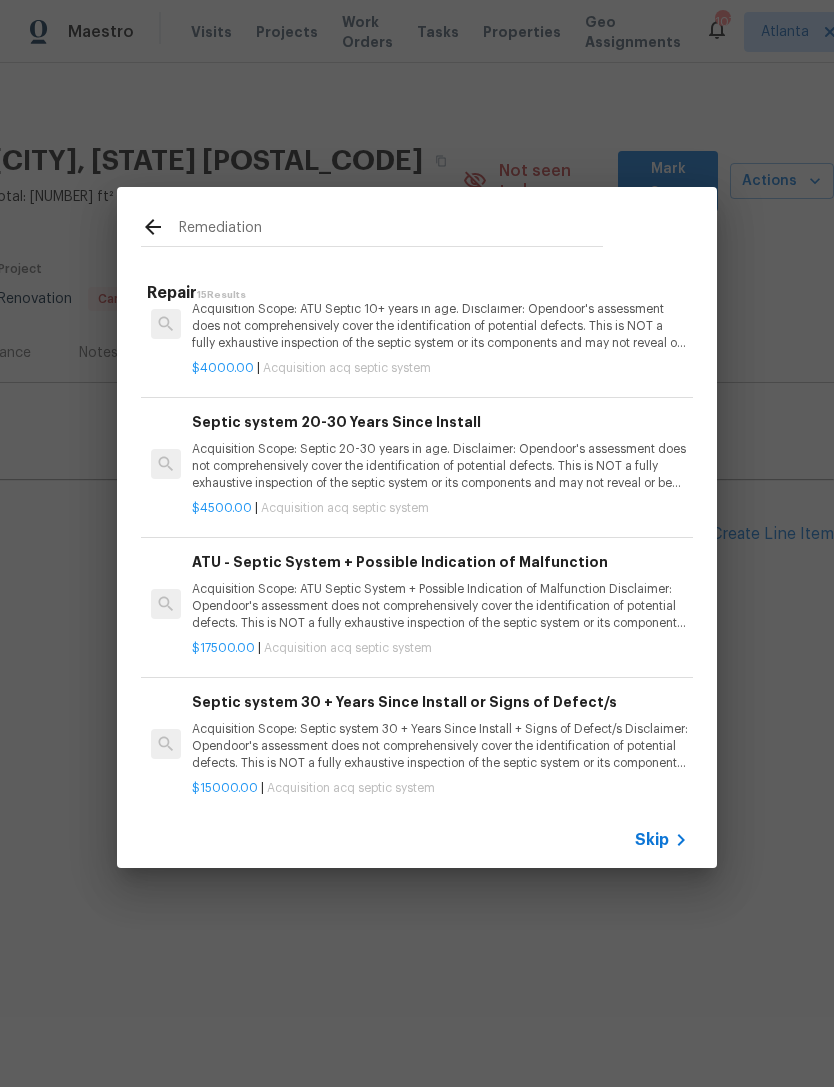 scroll, scrollTop: 1537, scrollLeft: 0, axis: vertical 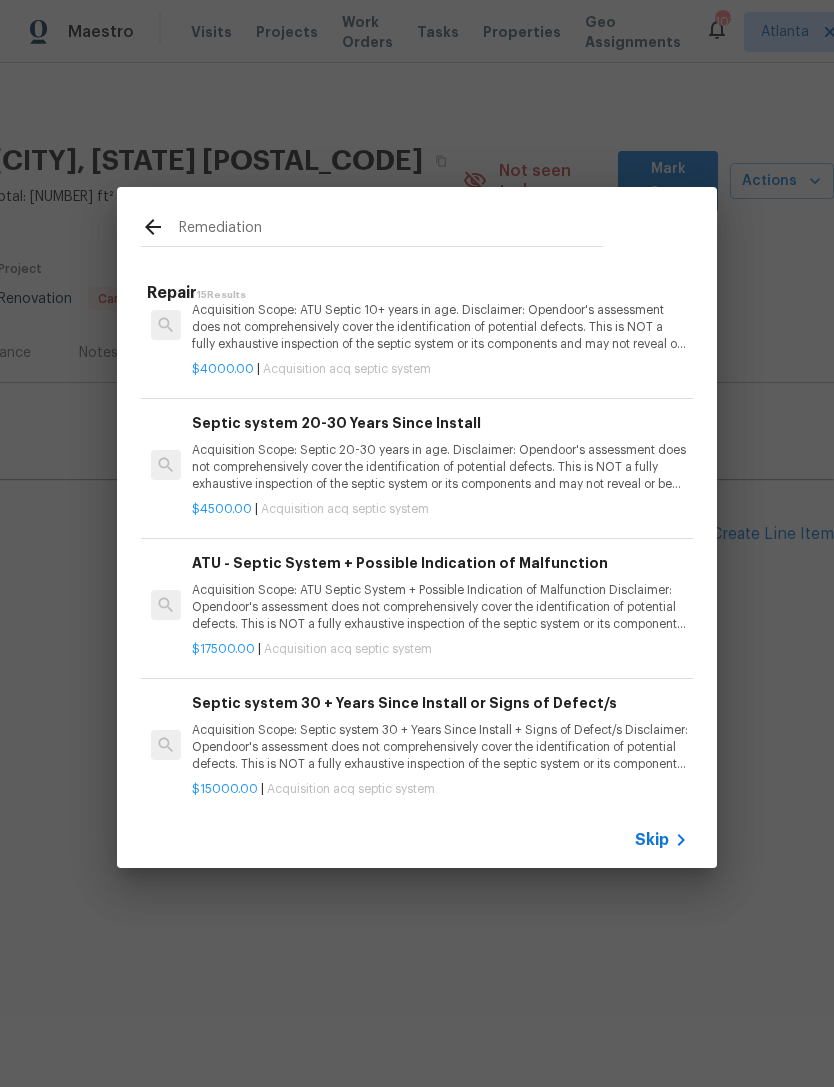 type on "Remediation" 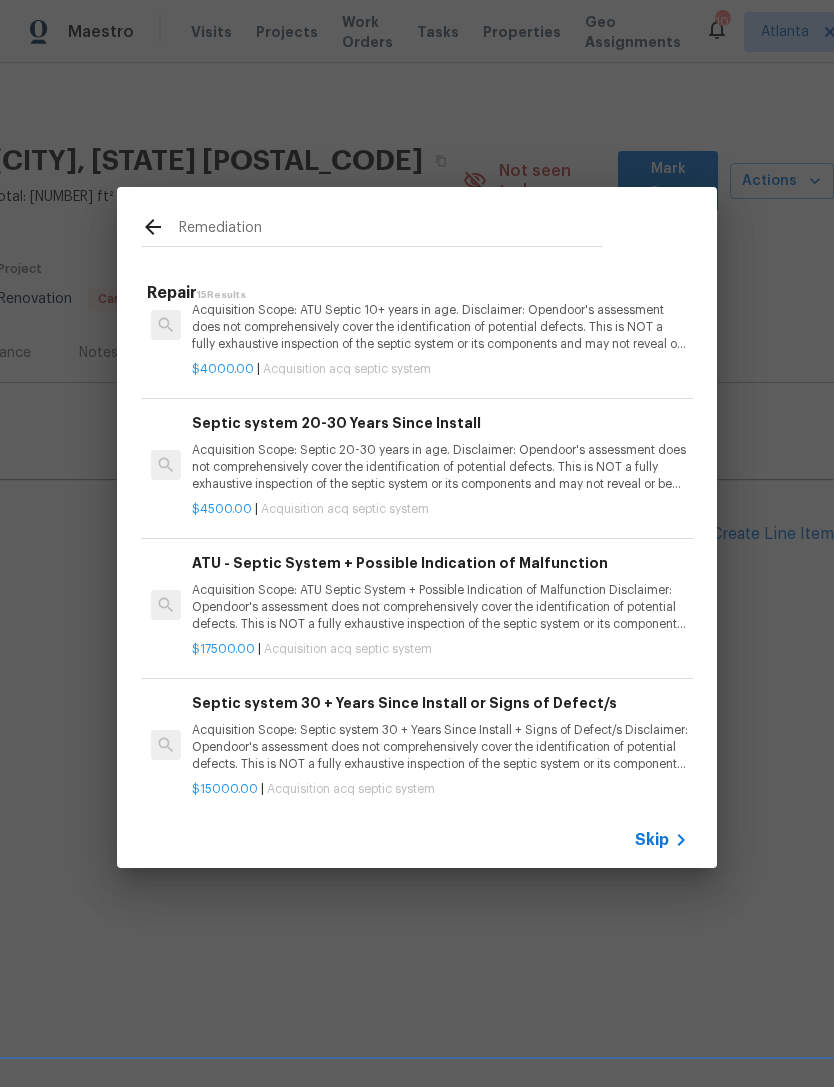 click 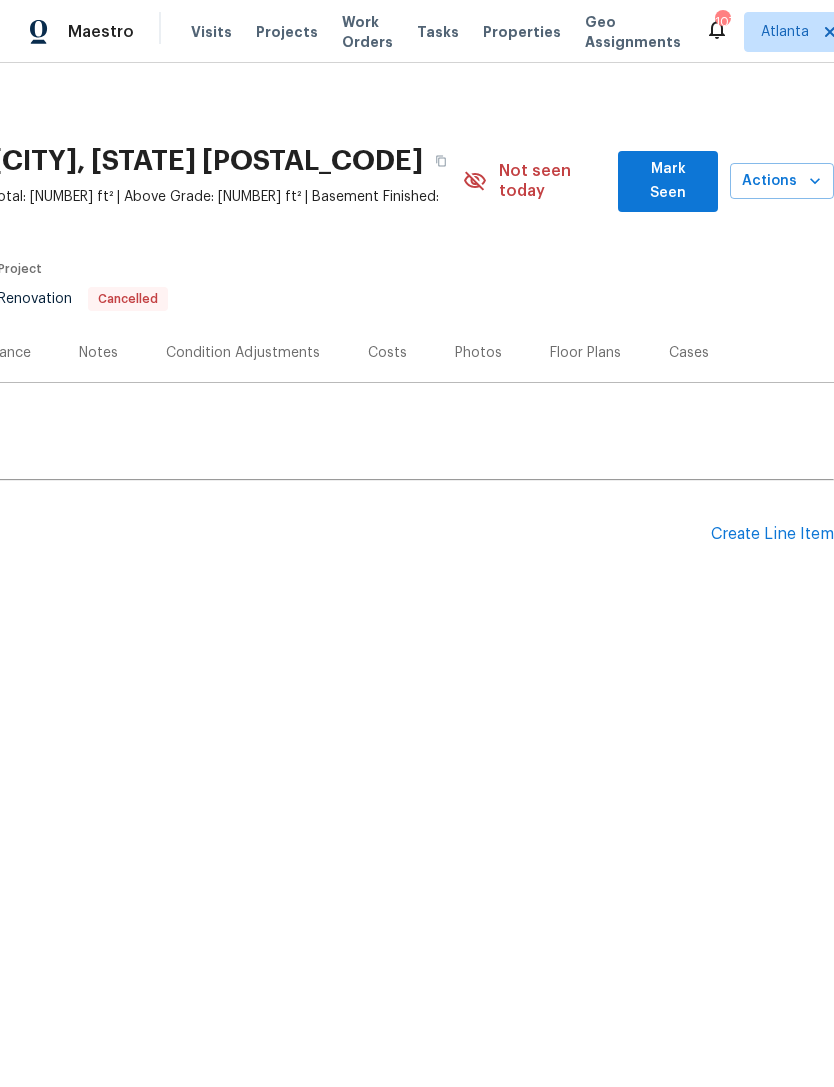 click on "Create Line Item" at bounding box center (772, 534) 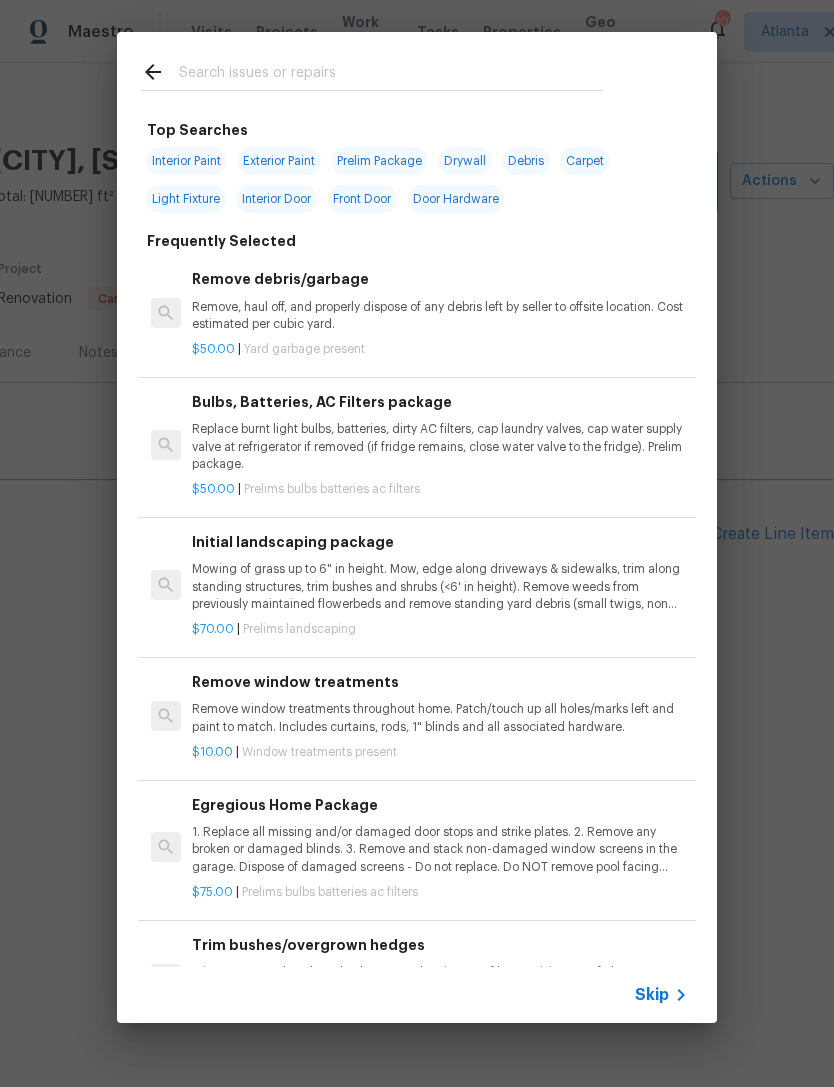 click at bounding box center (391, 75) 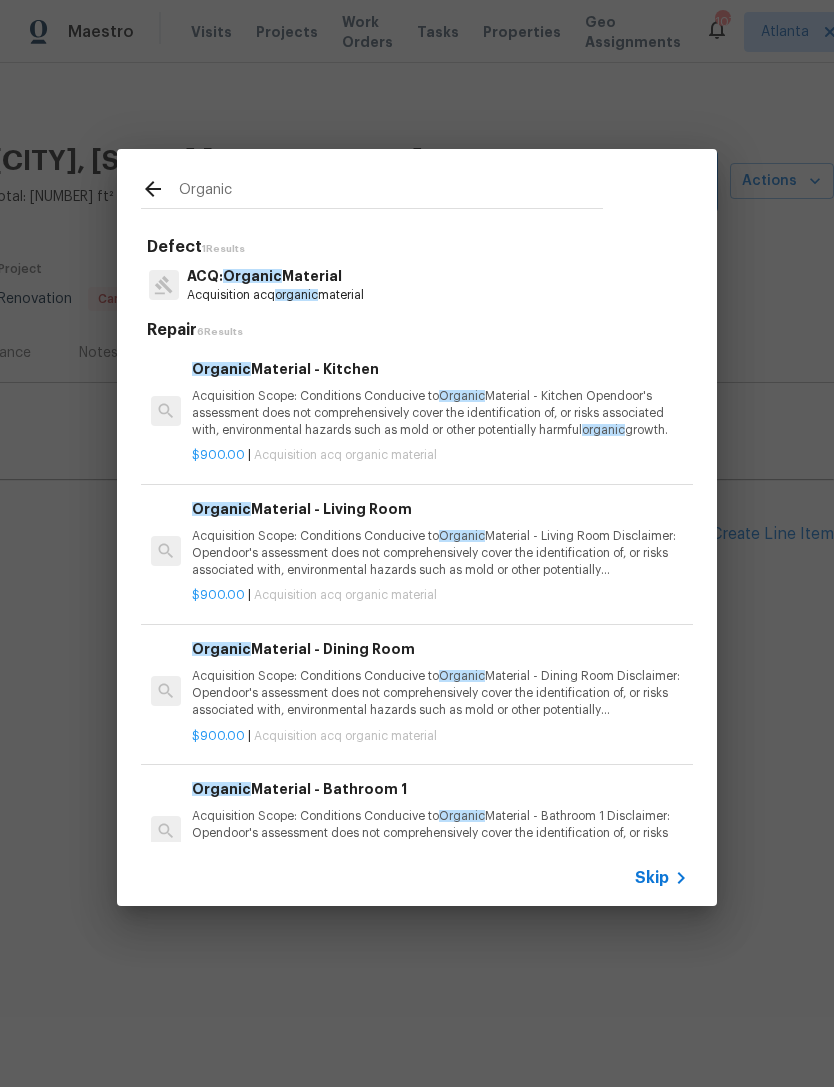 scroll, scrollTop: 0, scrollLeft: 0, axis: both 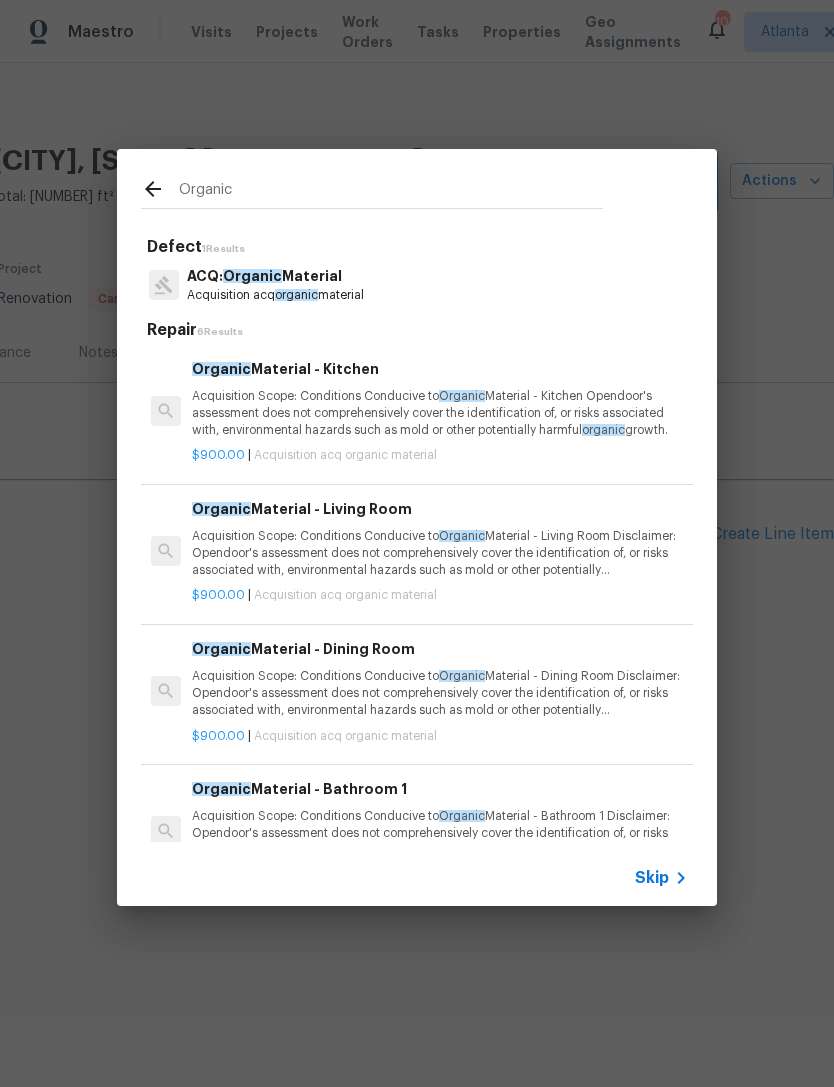 type on "Organic" 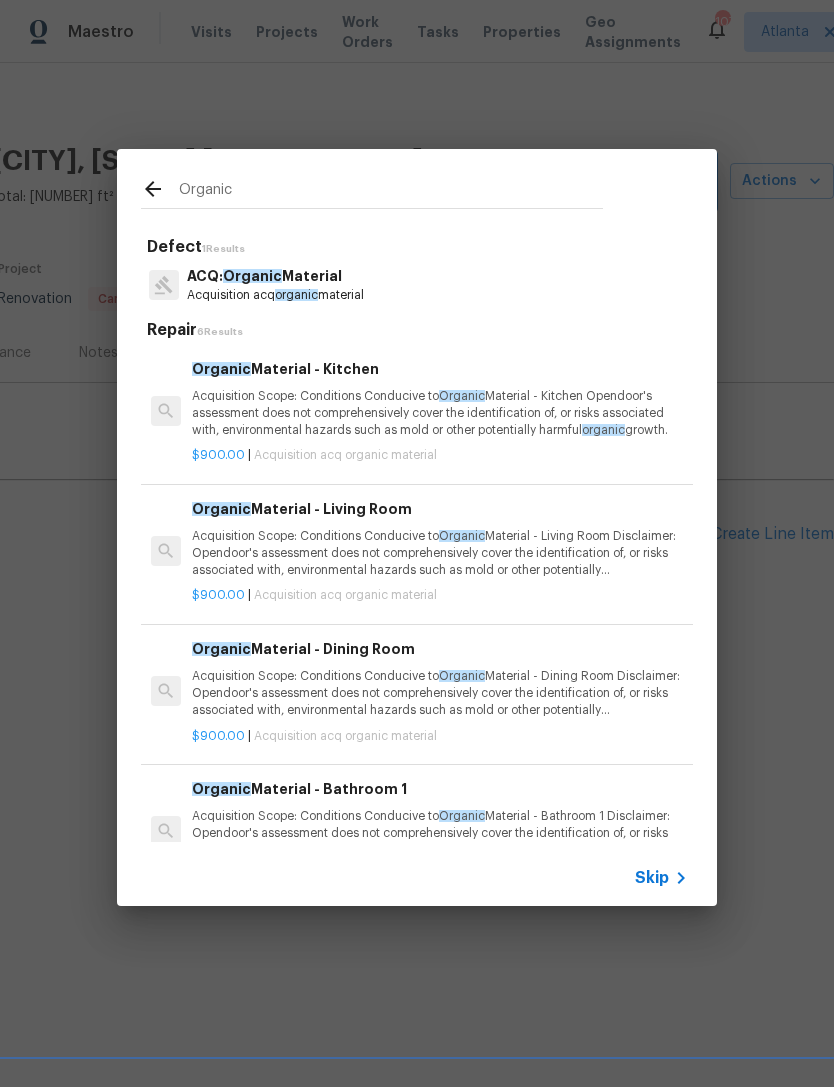 click 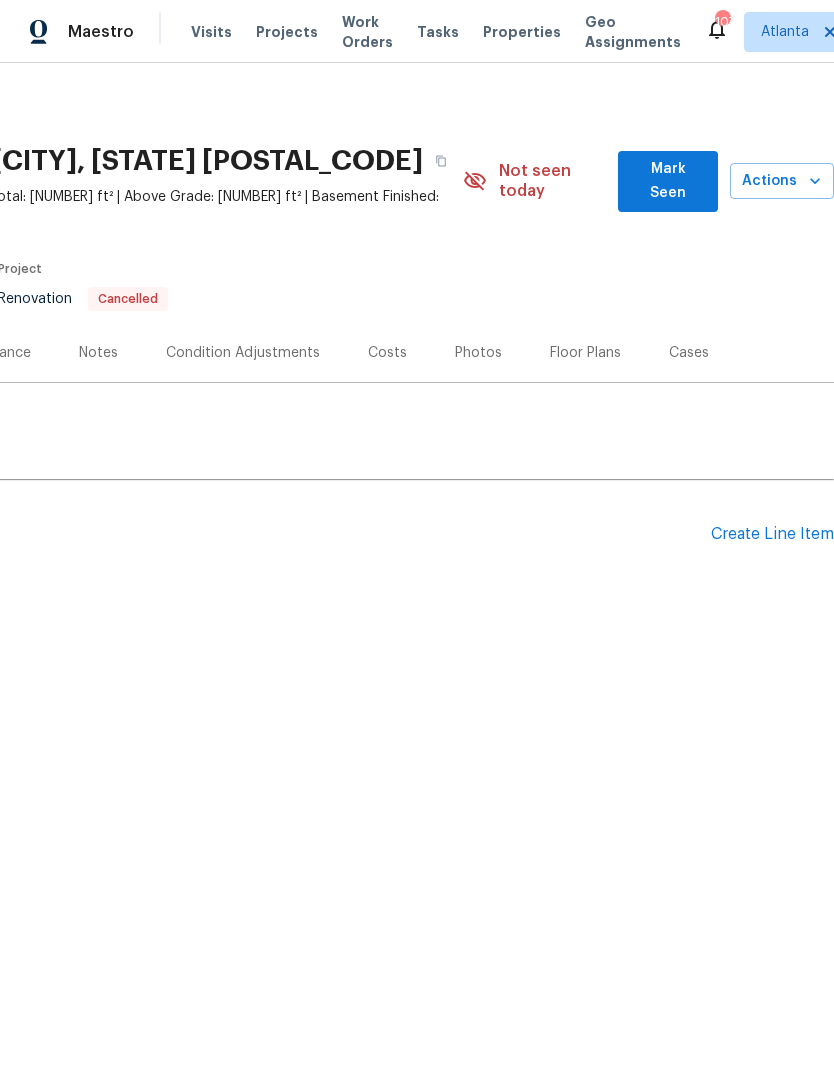 click on "Create Line Item" at bounding box center [772, 534] 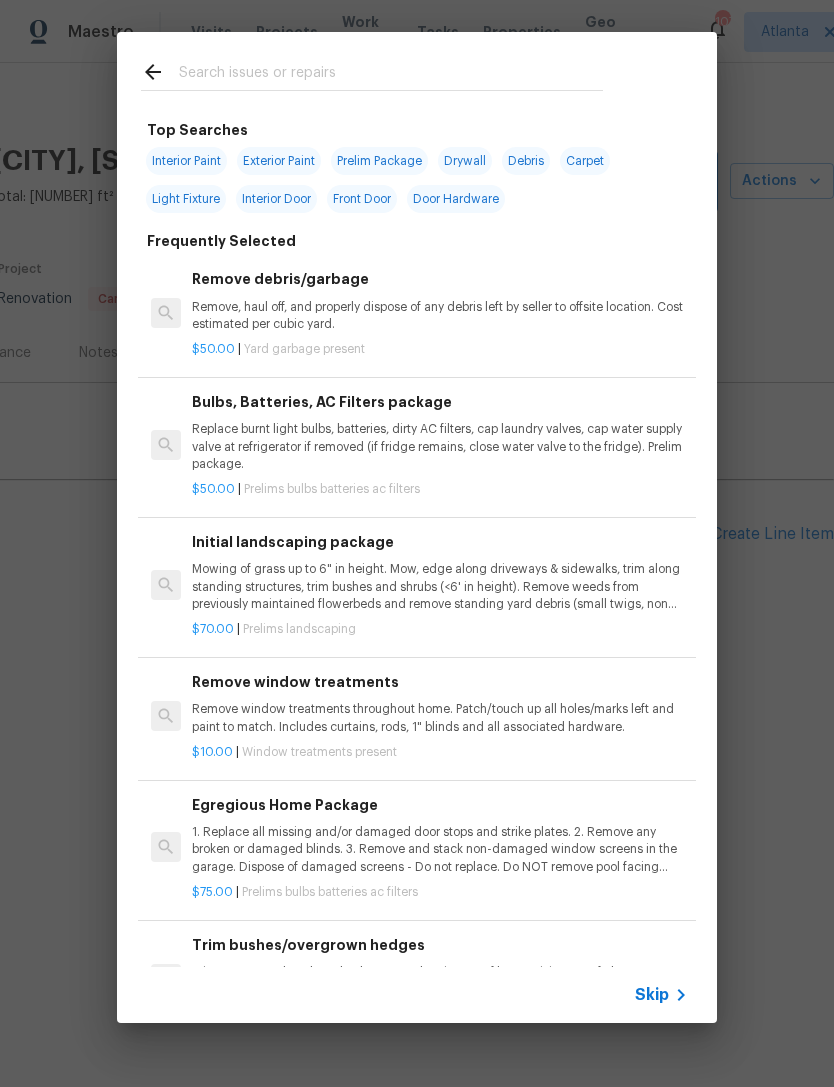 click at bounding box center [391, 75] 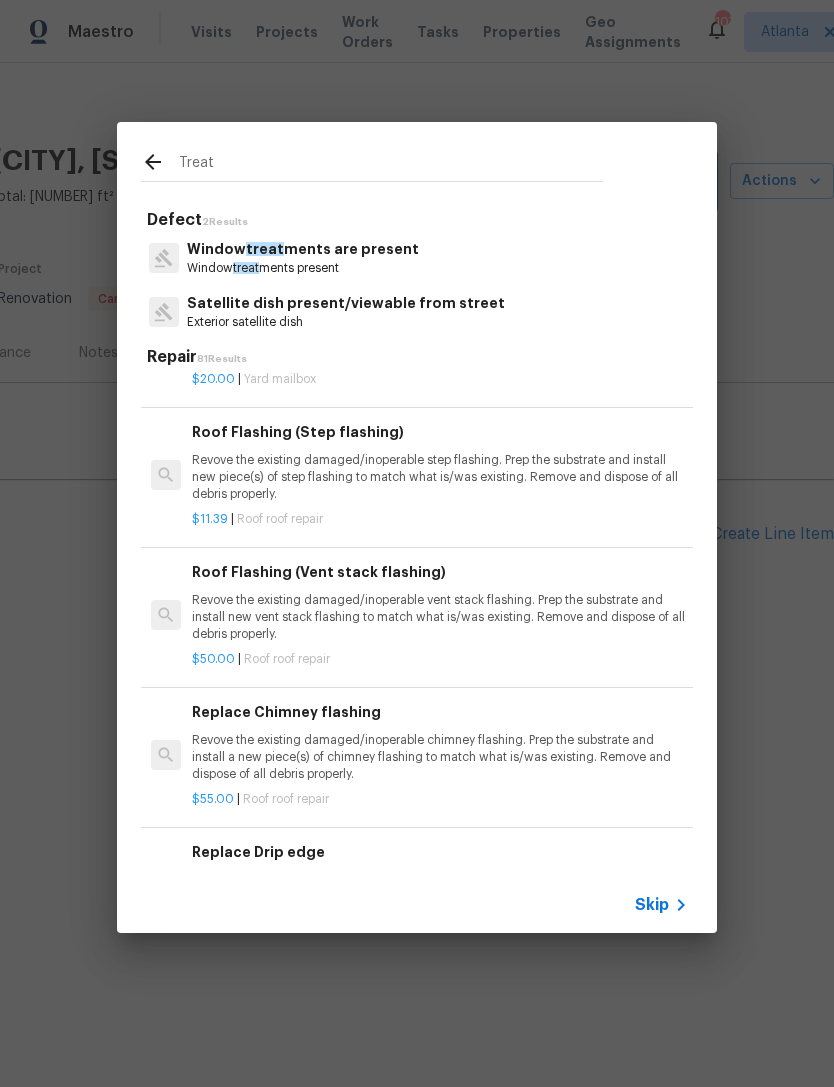 scroll, scrollTop: 4299, scrollLeft: 0, axis: vertical 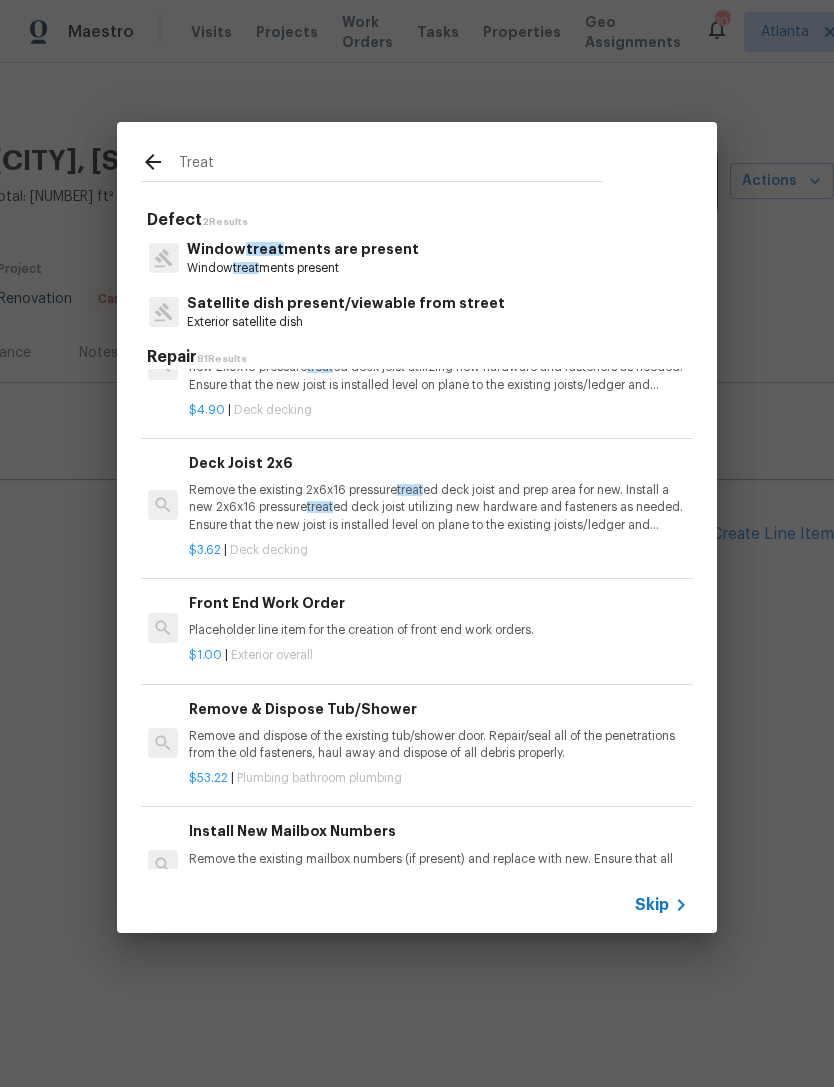 type on "Treat" 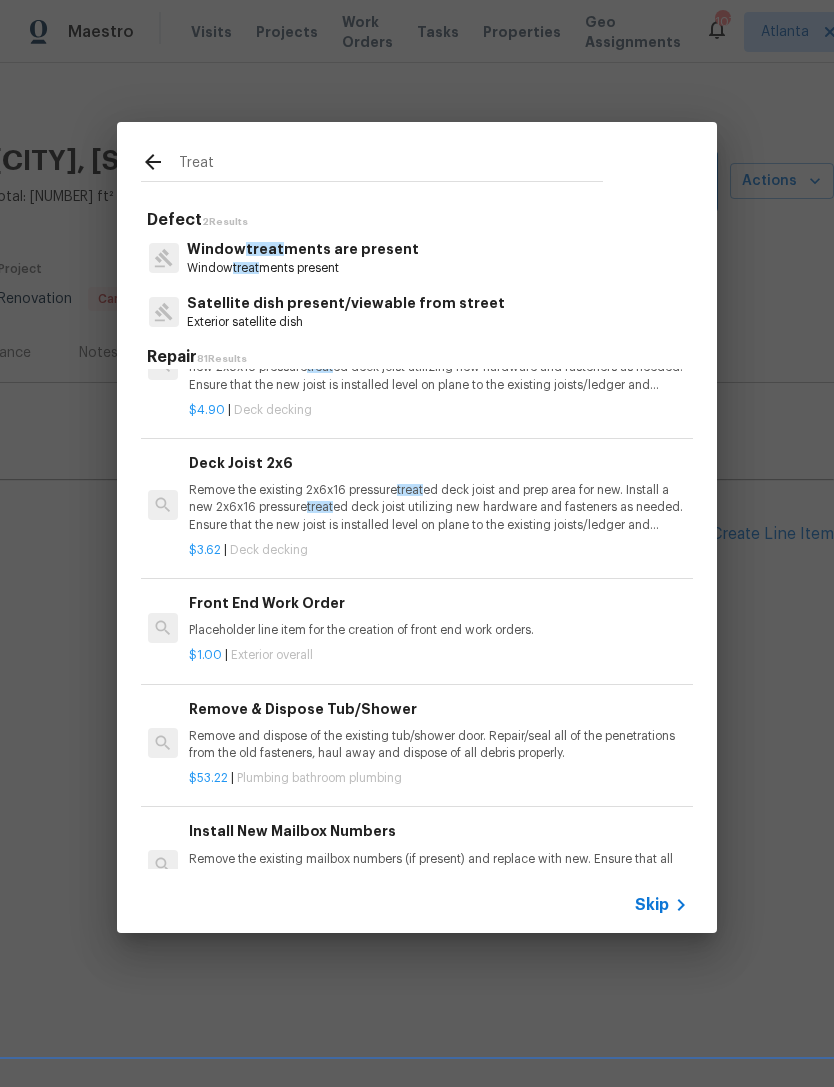 click on "Treat Defect  2  Results Window  treat ments are present Window  treat ments present Satellite dish present/viewable from street Exterior satellite dish Repair  81  Results Remove window  treat ments Remove window  treat ments throughout home. Patch/touch up all holes/marks left and paint to match. Includes curtains, rods,  1" blinds and all associated hardware. $10.00   |   Window treatments present Flea  Treat ment Treat  for active flea infestation $300.00   |   Pests present Pet / Odor  Treat ment Pet / Odor  Treat ment $0.15   |   Flooring flooring extras Treat  for roaches Treat ment for active roach infestation whole home (includes 3 follow up  treat ments) $399.00   |   Pests present Carpenter Ant  Treat ment Treat  for active carpenter ant infestation and provide a clear WDI report $125.00   |   Pests present Termite  Treat ment (WDI) Pre- treat  for areas conducive to WDI infestation and provide a clean WDI report. $75.00   |   Pests present Treat  bare subfloor for odor remediation Enzyme  Treat" at bounding box center (417, 527) 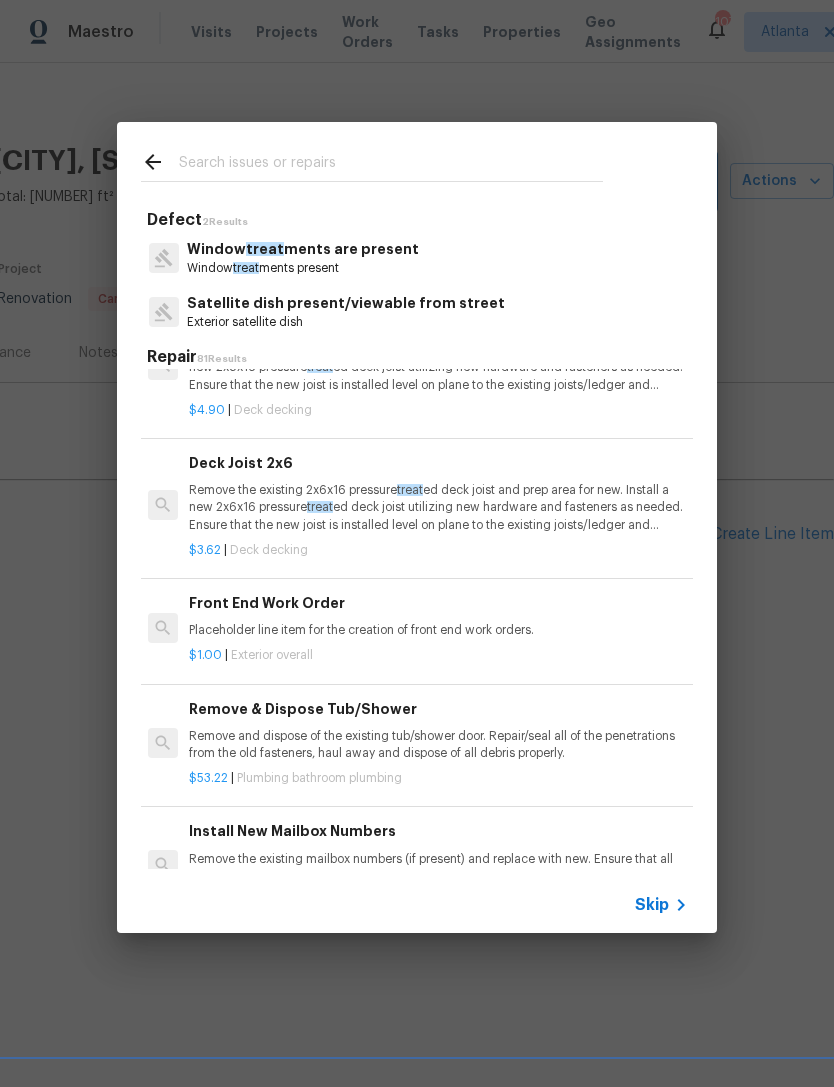 scroll, scrollTop: 3734, scrollLeft: 3, axis: both 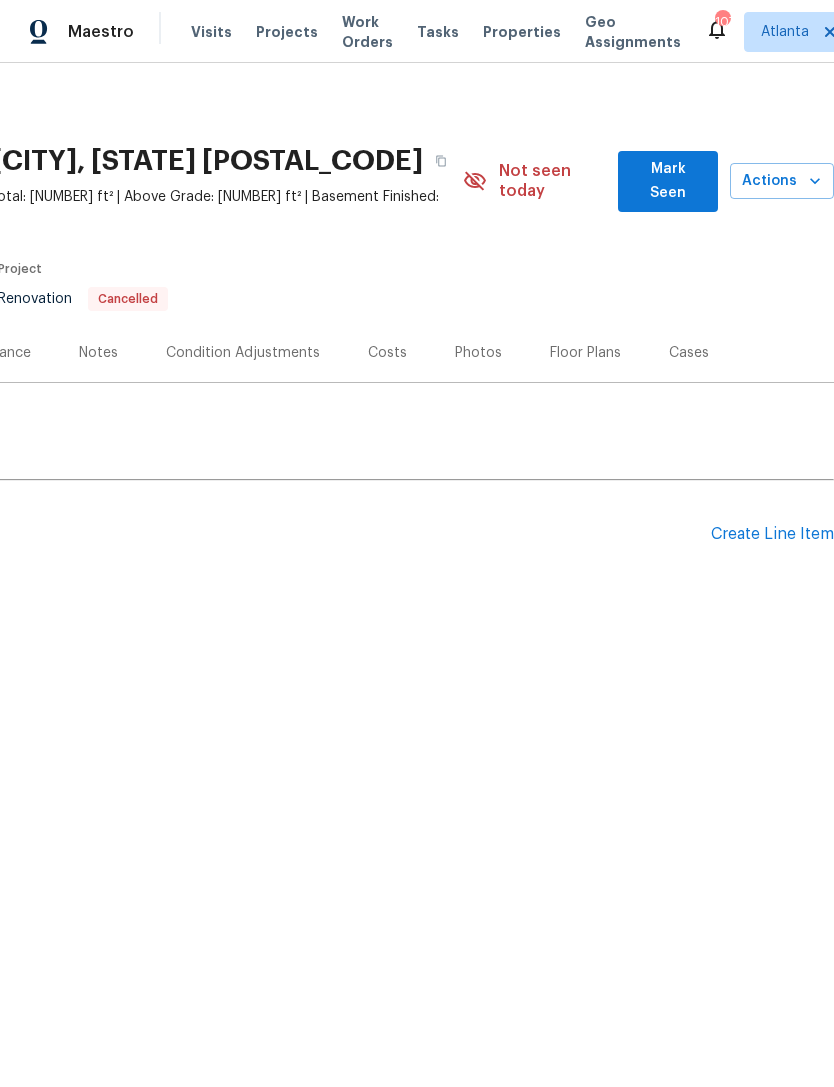 click on "Create Line Item" at bounding box center (772, 534) 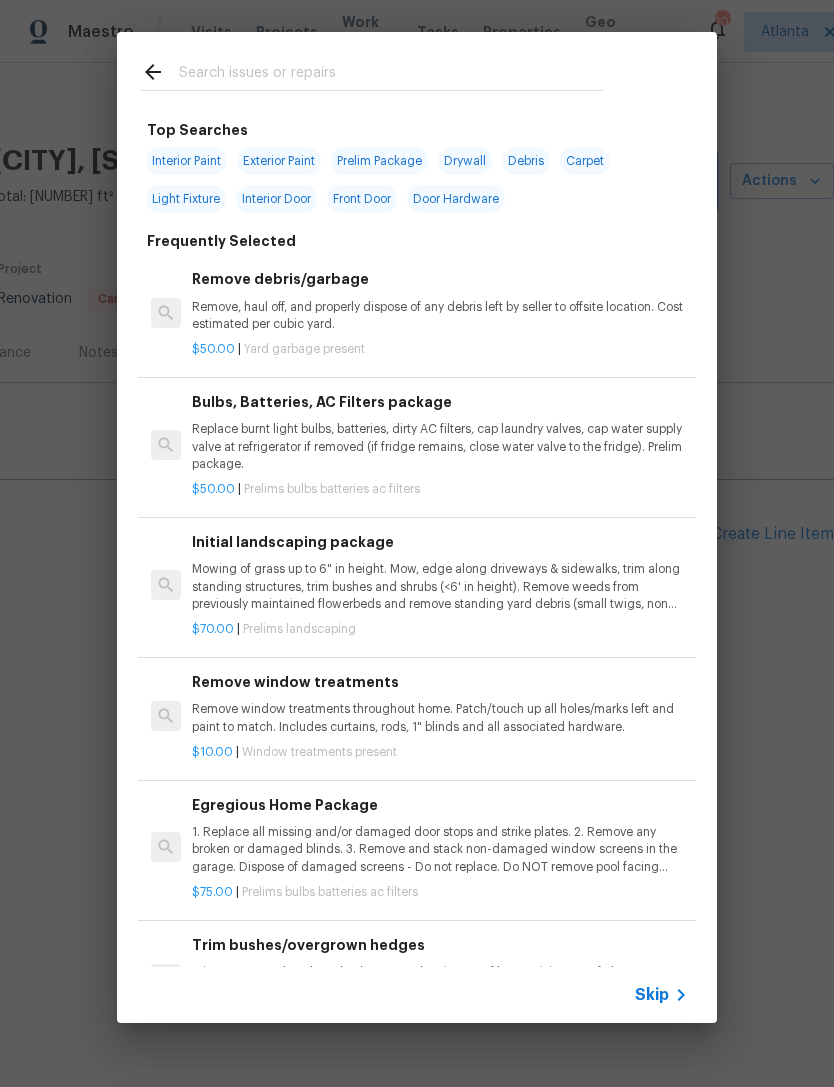 click at bounding box center [391, 75] 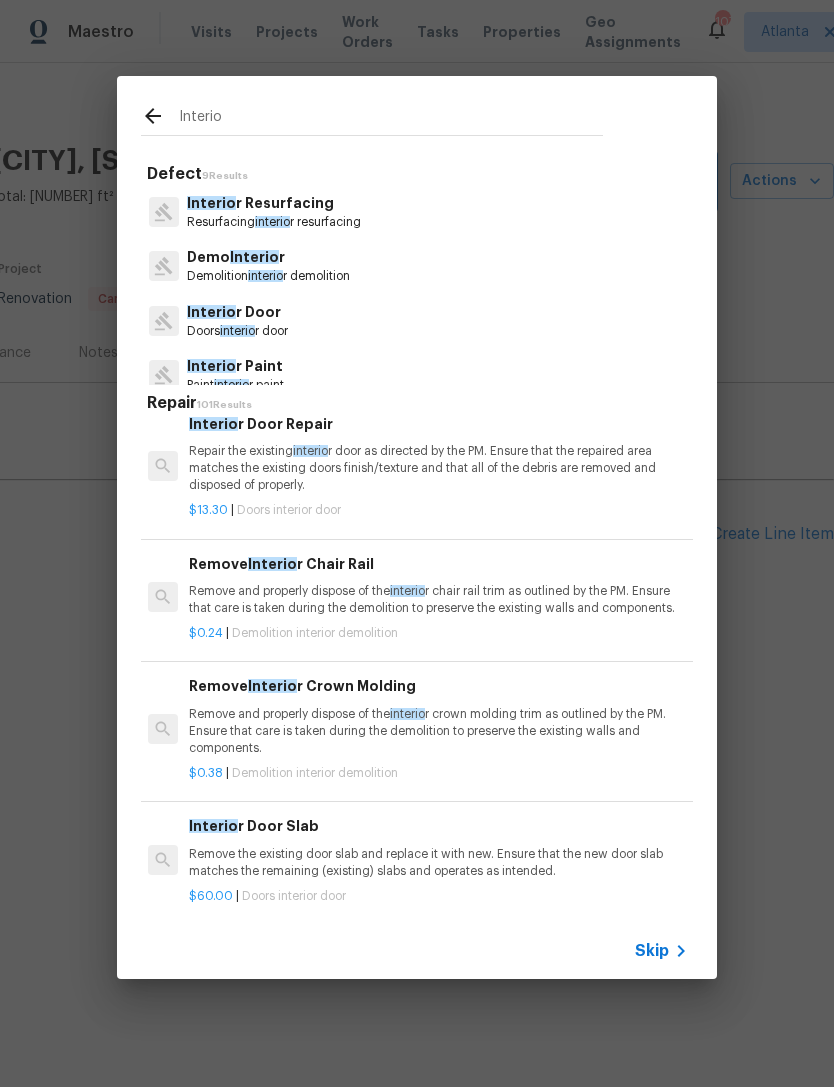scroll, scrollTop: 15, scrollLeft: 3, axis: both 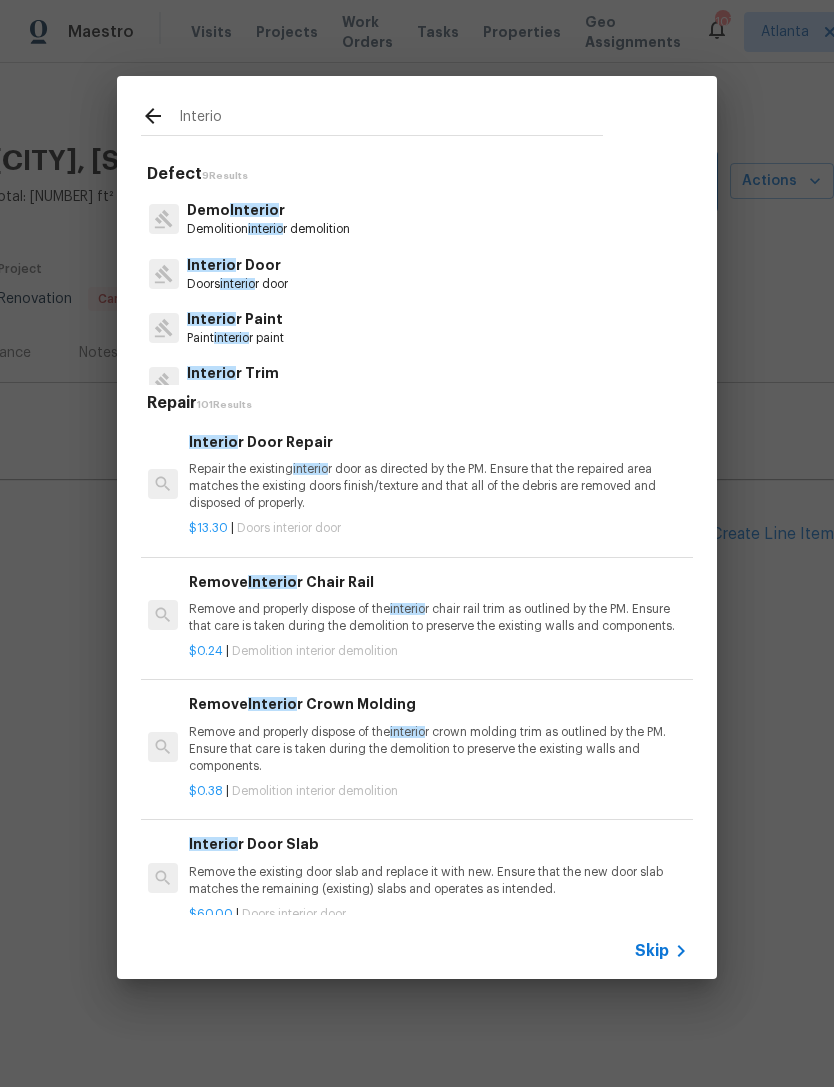 type on "Interio" 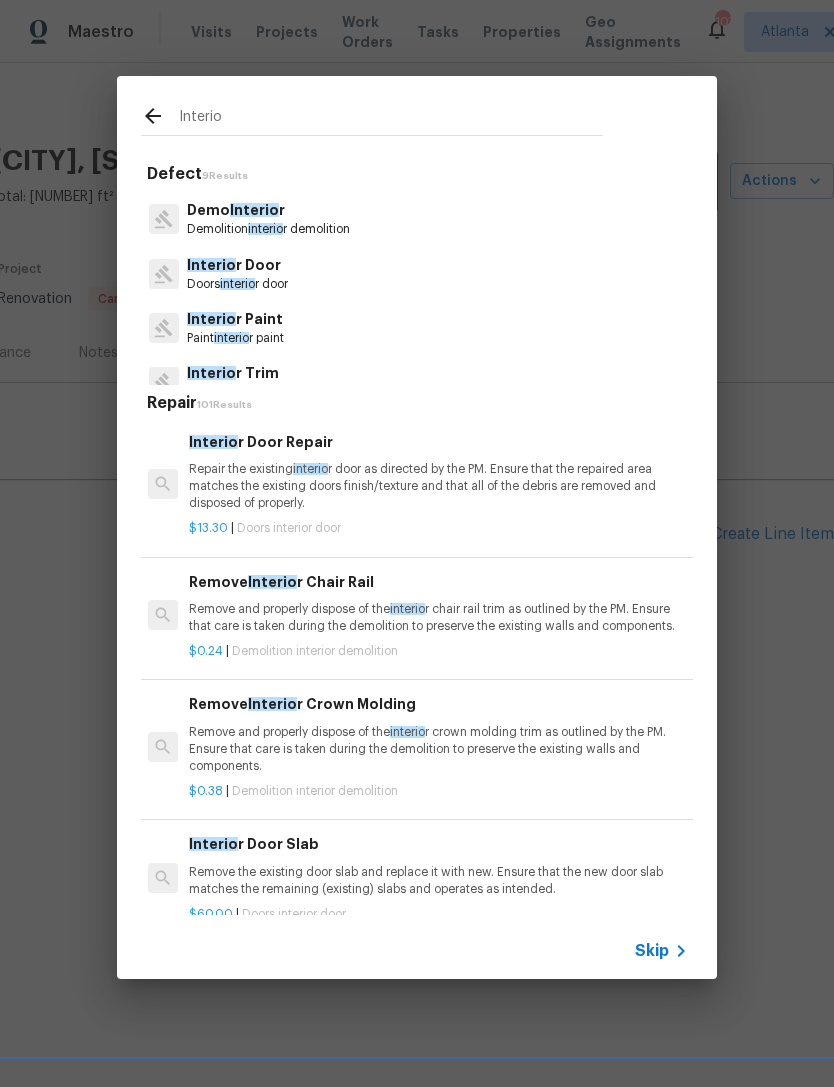click on "Interio r Paint Paint  interio r paint" at bounding box center [417, 328] 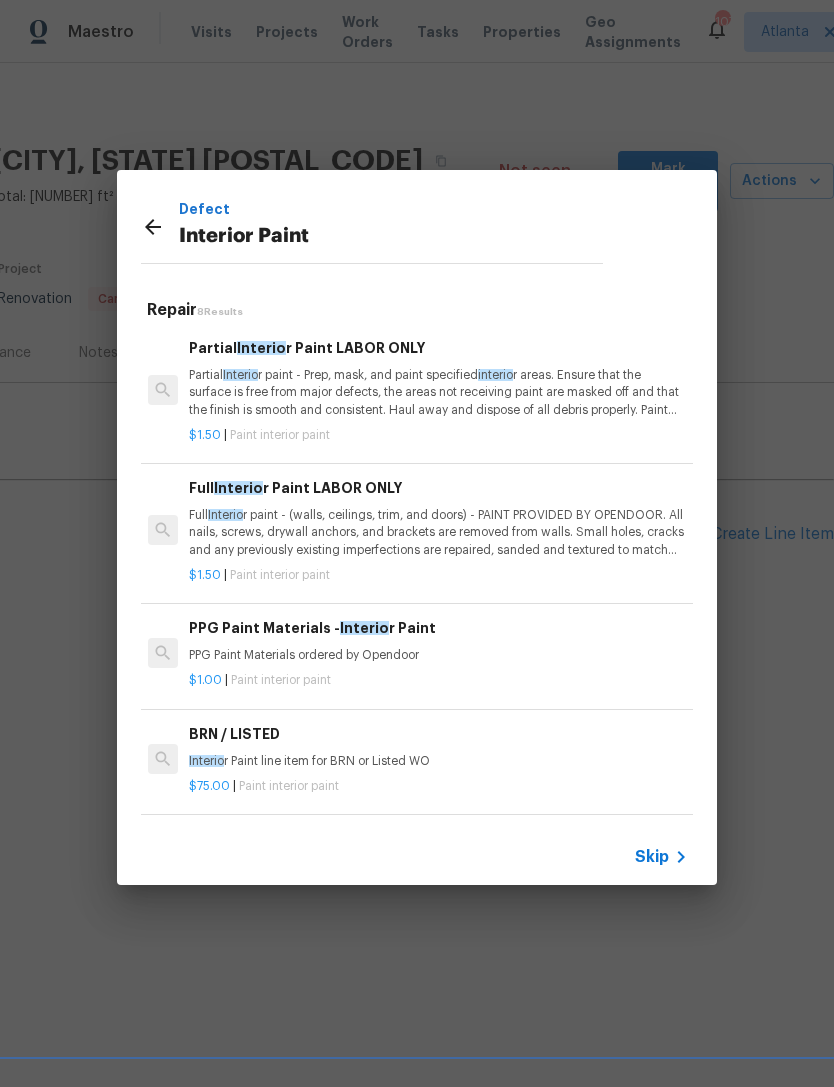 click on "Full Interio r paint - (walls, ceilings, trim, and doors) - PAINT PROVIDED BY OPENDOOR. All nails, screws, drywall anchors, and brackets are removed from walls. Small holes, cracks and any previously existing imperfections are repaired, sanded and textured to match surrounding texture prior to painting. Caulk all edges/corners, windows, doors, counters, tubs/showers and baseboards; To include painting of all register vents (after proper preparation), all sides of doors, protection of floors, cabinets, hardware and hinges, windows with drop cloths, plastic sheeting and masking. Clean up and removal of prep debris and any paint overspray." at bounding box center (437, 532) 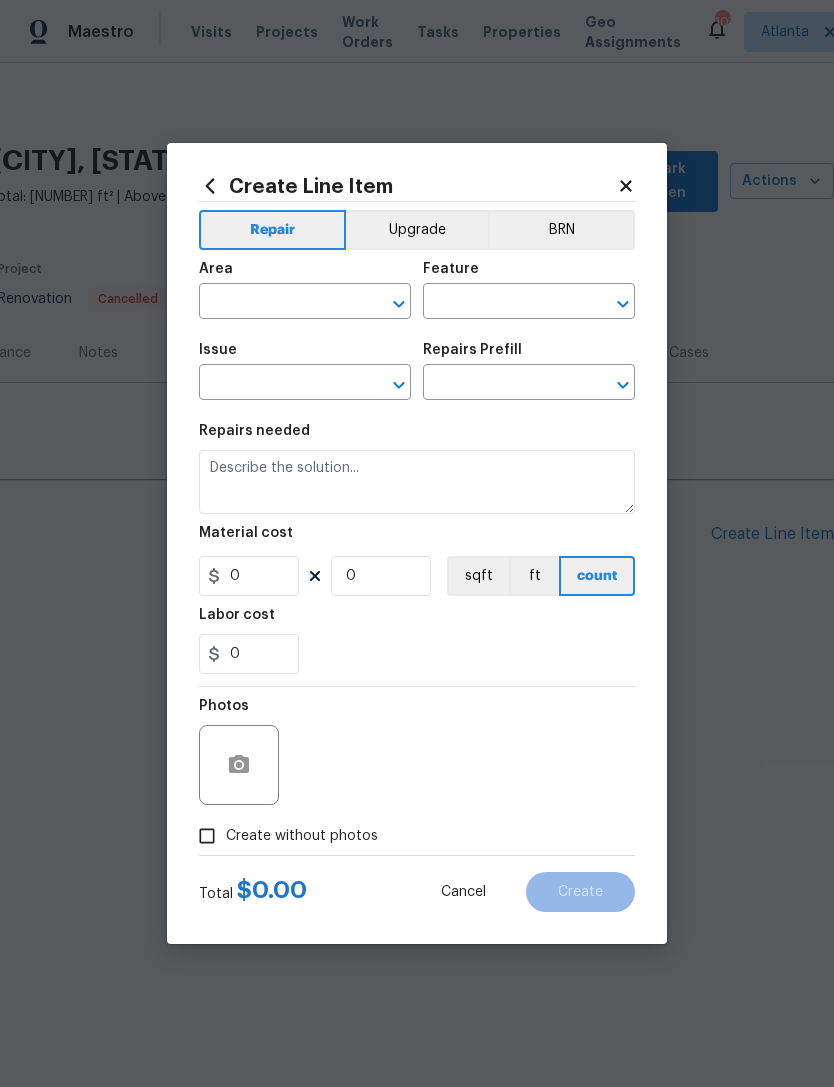 type on "Overall Paint" 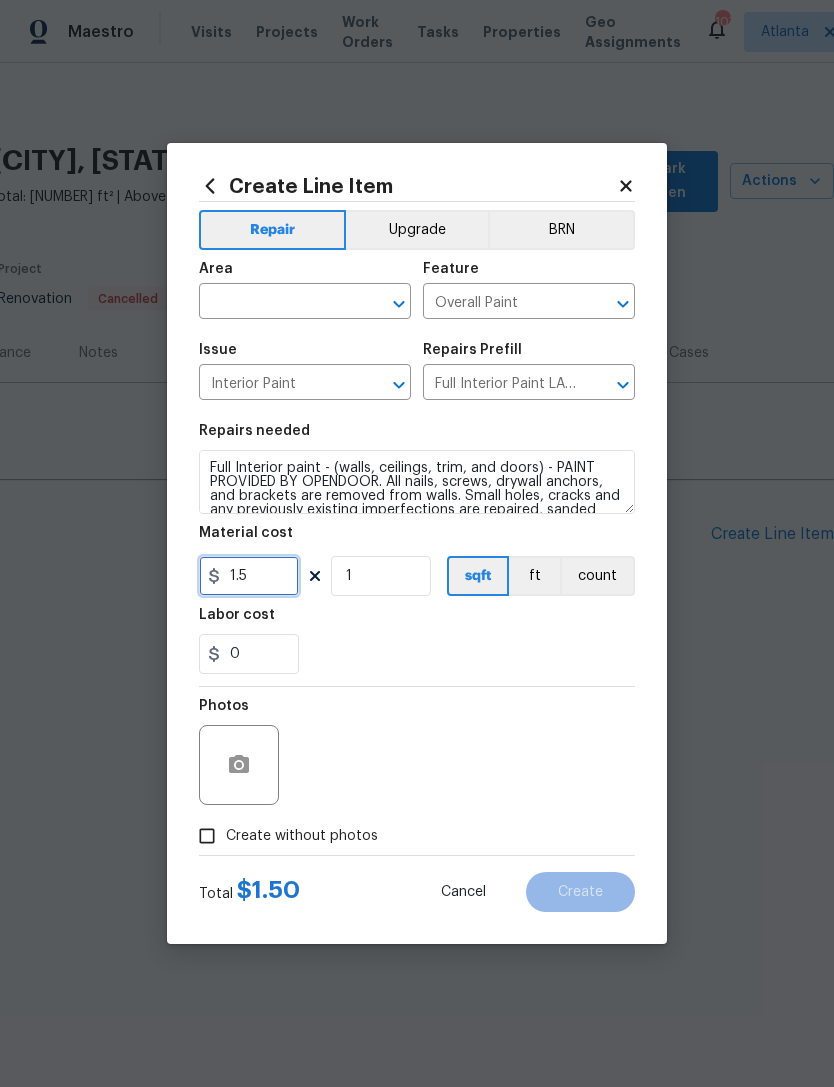 click on "1.5" at bounding box center (249, 576) 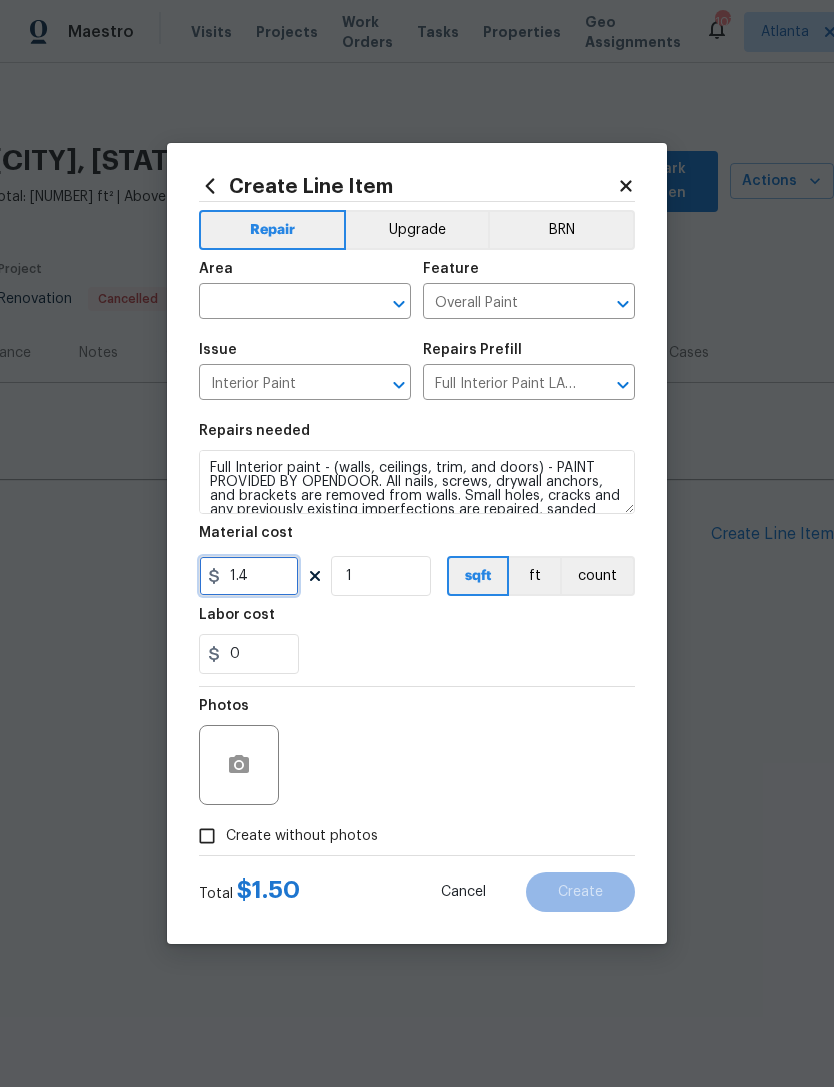 type on "1.4" 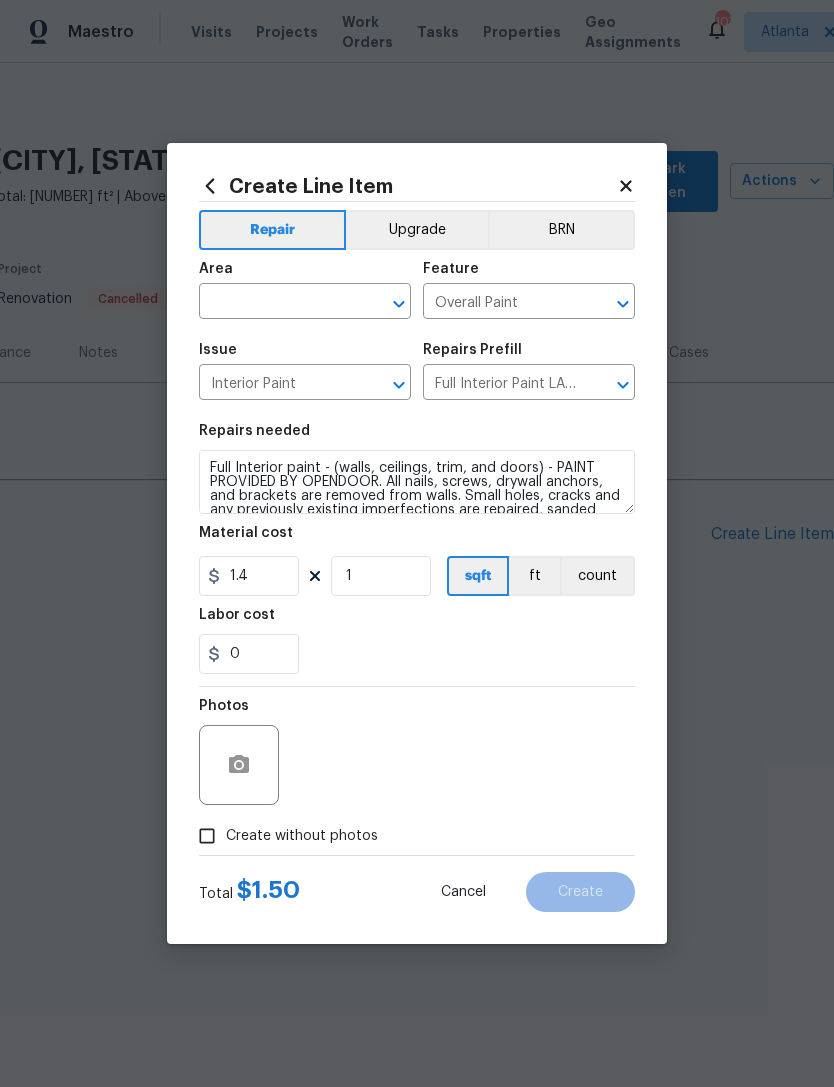 click on "0" at bounding box center [417, 654] 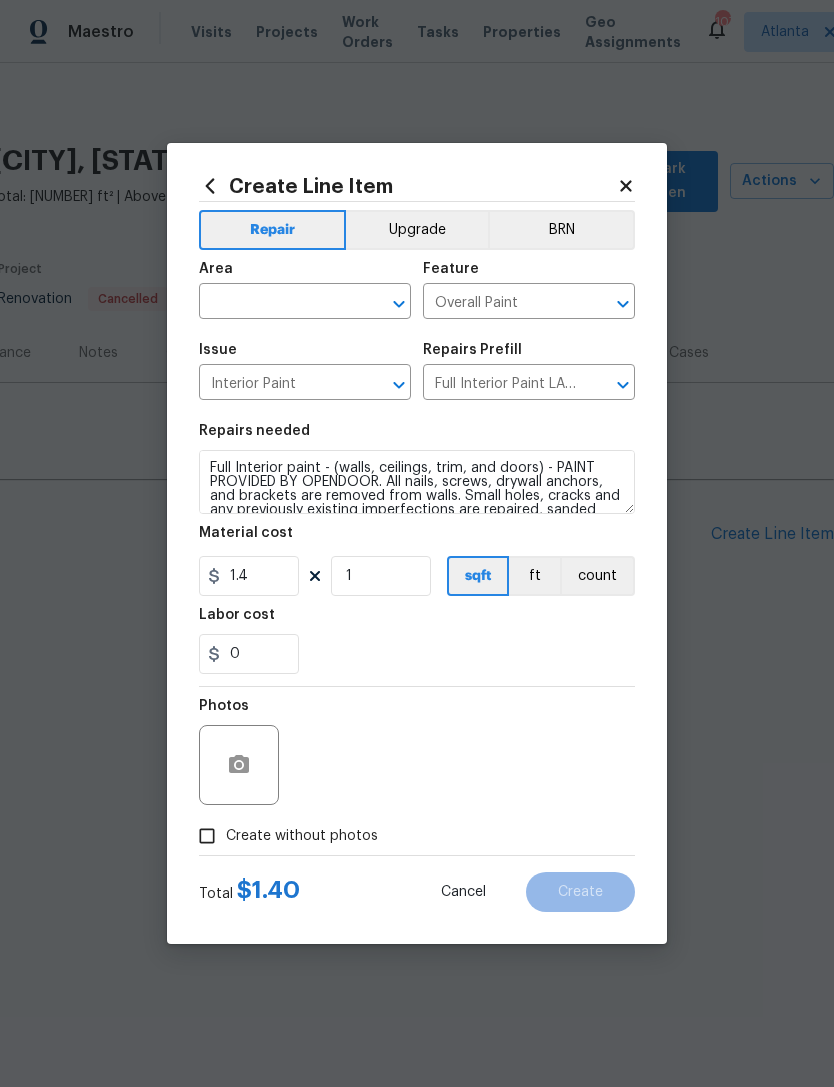 click at bounding box center [277, 303] 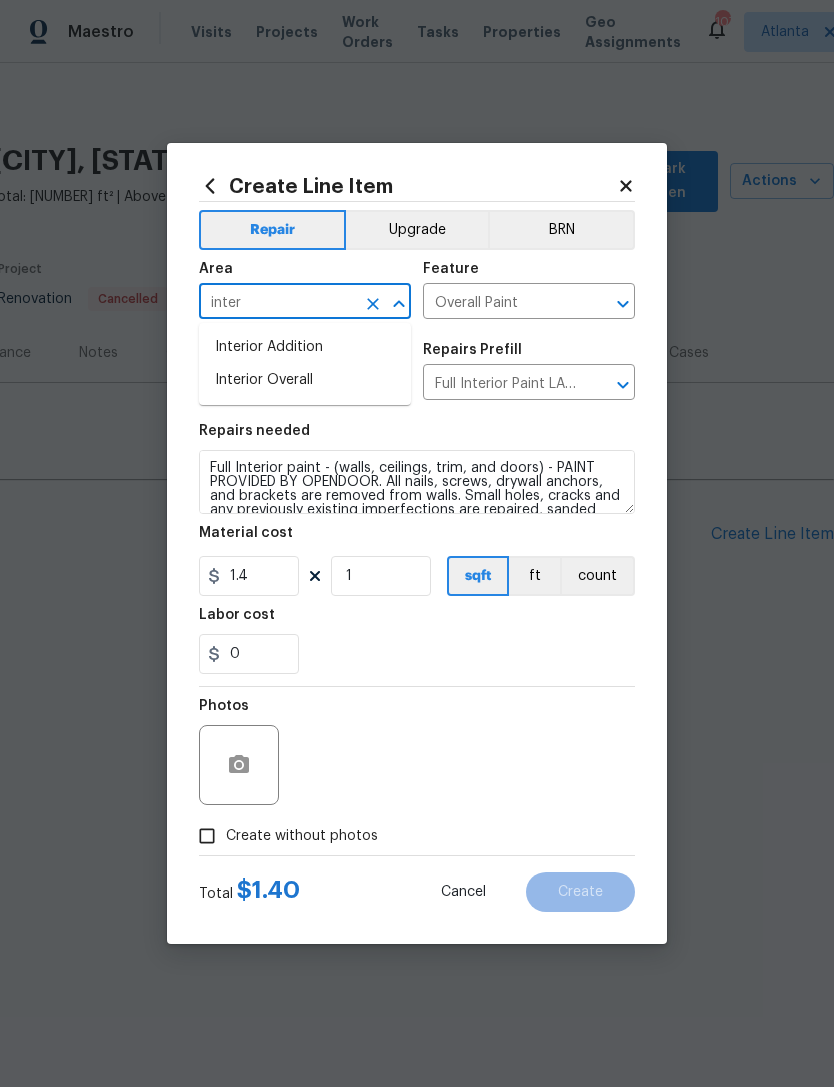 click on "Interior Overall" at bounding box center (305, 380) 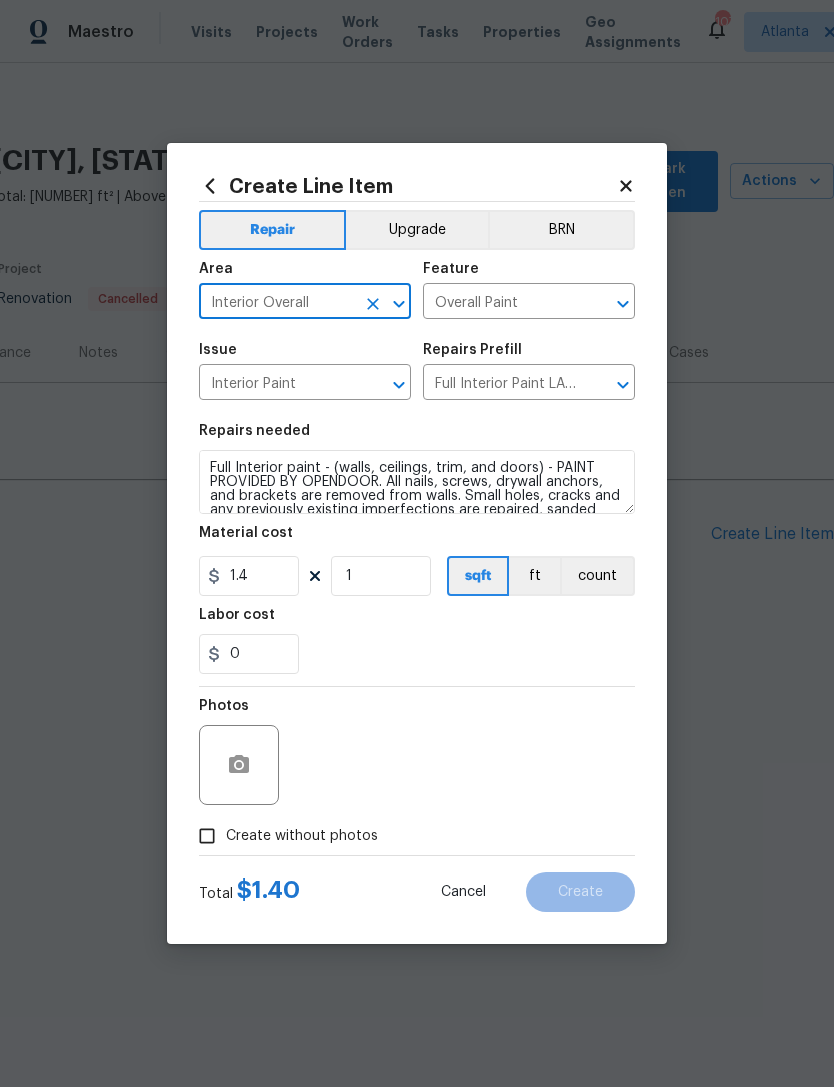 click on "0" at bounding box center [417, 654] 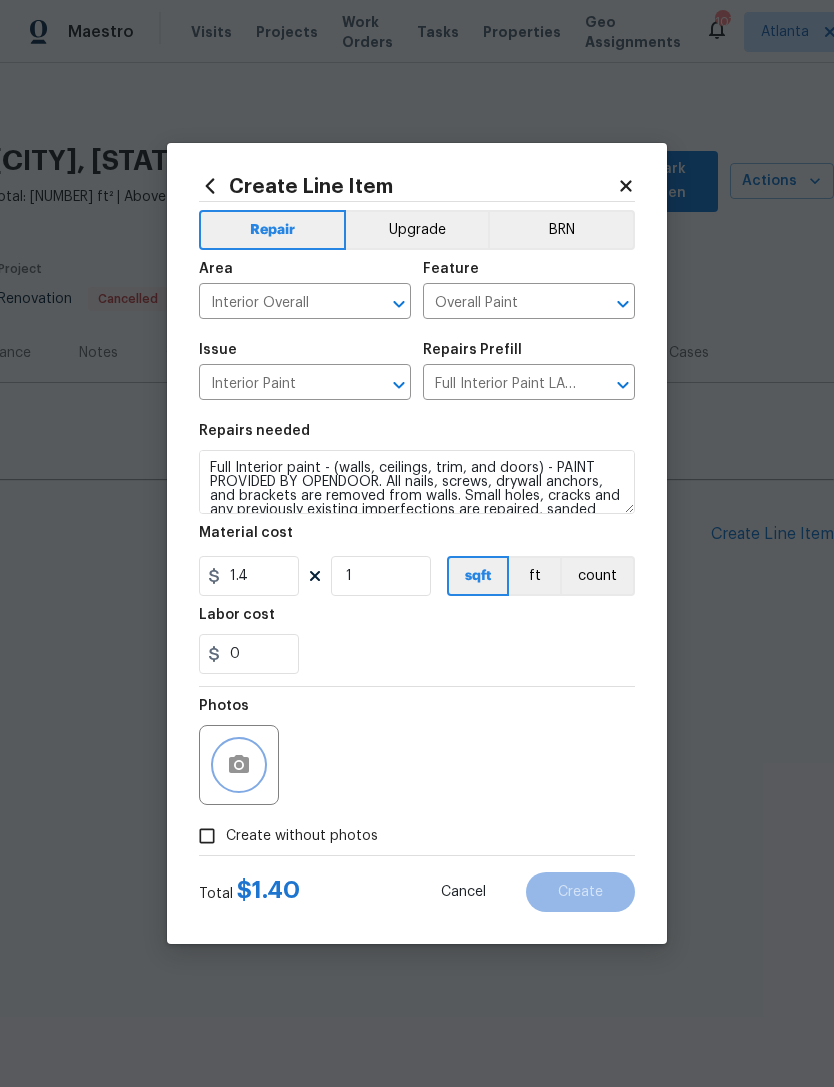 click 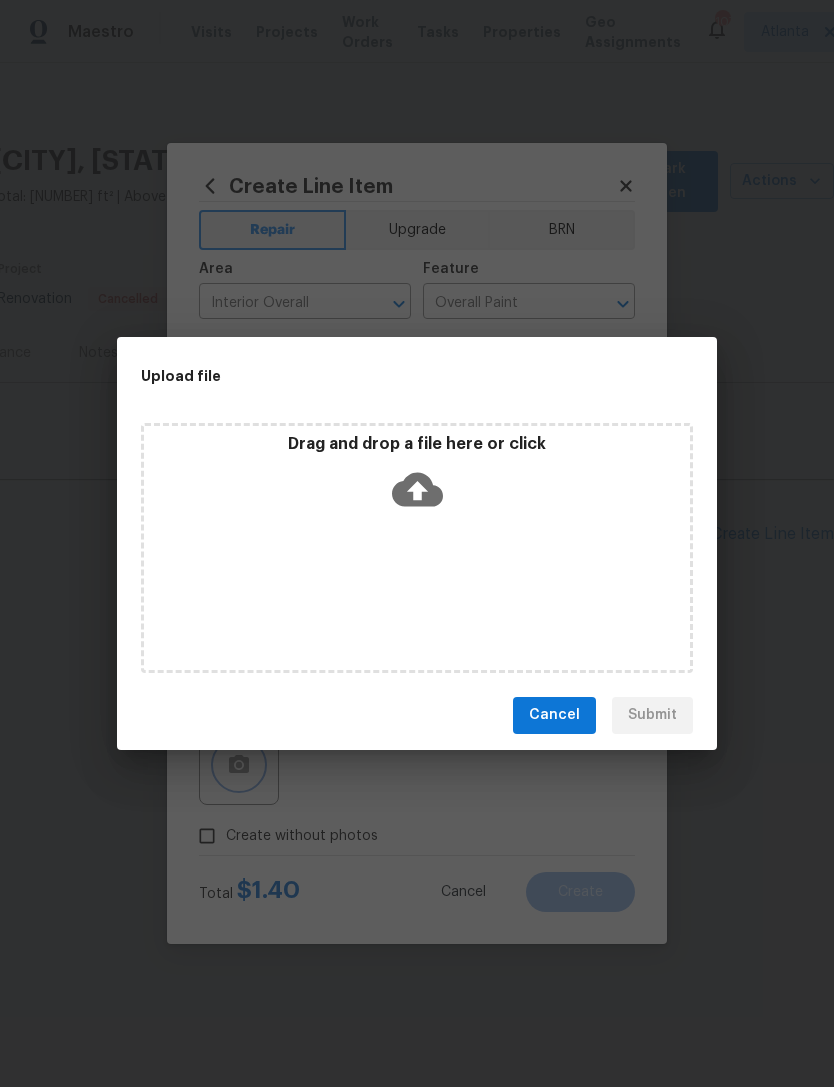 click on "Upload file Drag and drop a file here or click Cancel Submit" at bounding box center [417, 543] 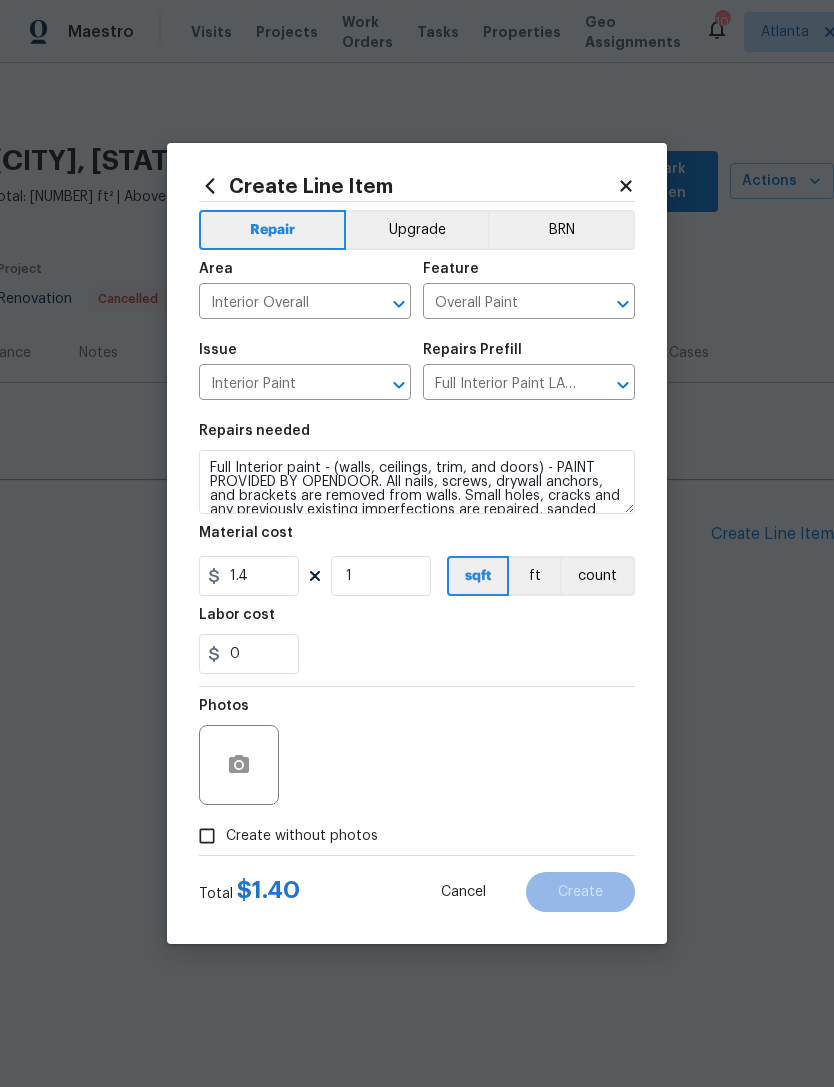 click on "Create without photos" at bounding box center [207, 836] 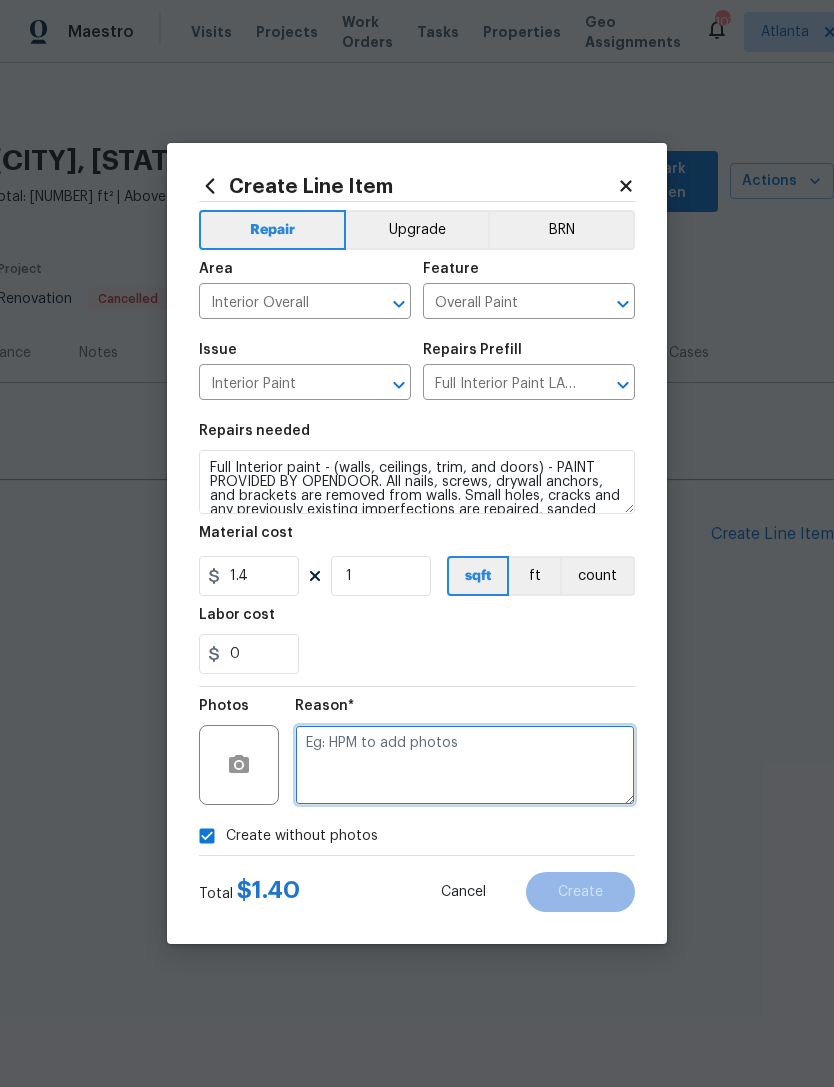 click at bounding box center [465, 765] 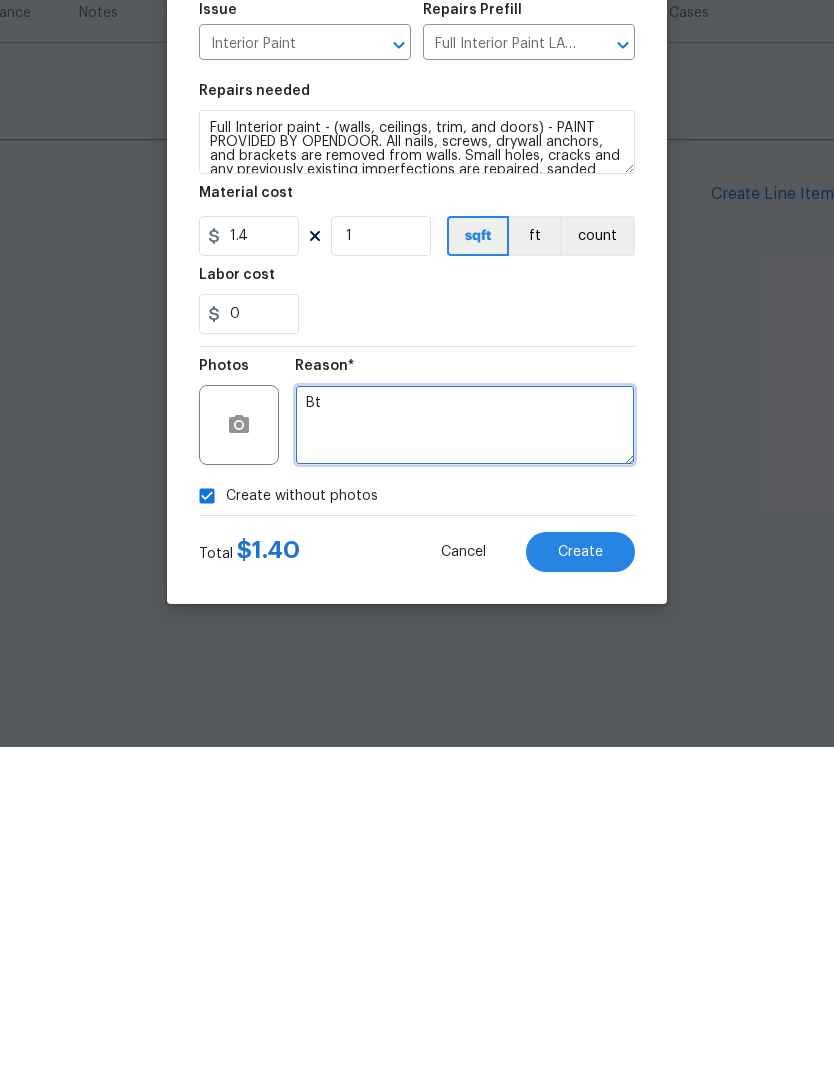 type on "B" 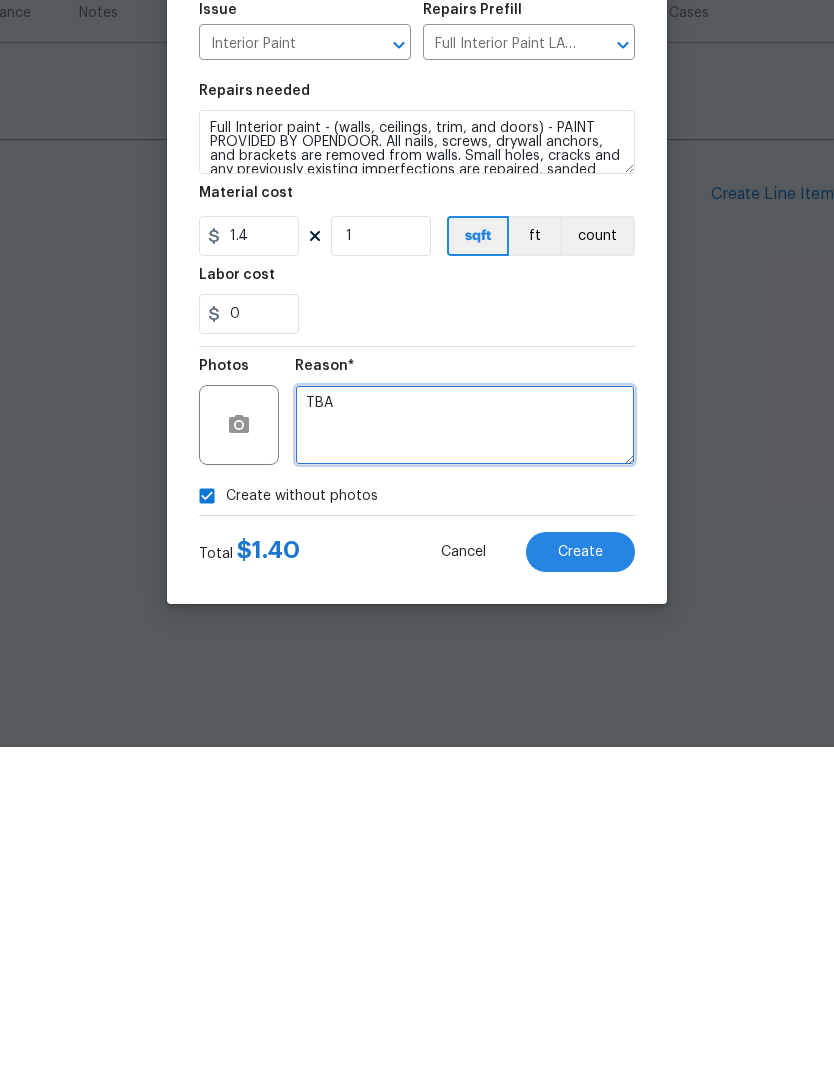 type on "TBA" 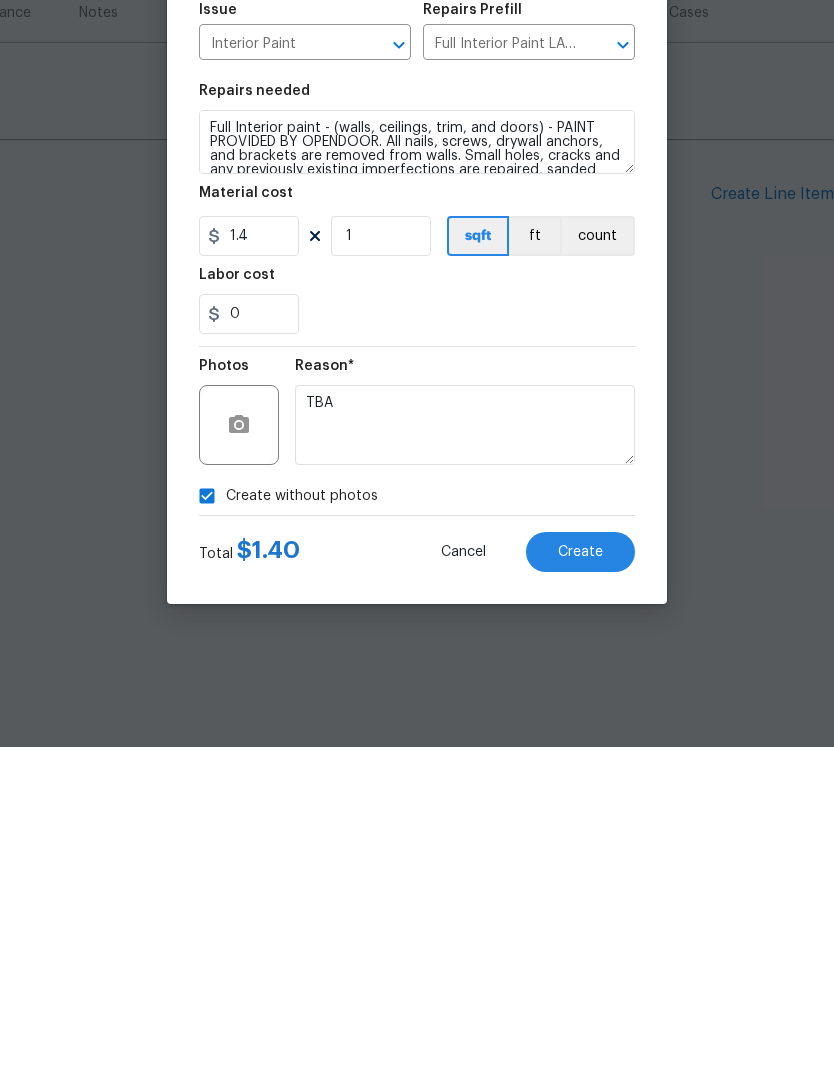 click on "0" at bounding box center [417, 654] 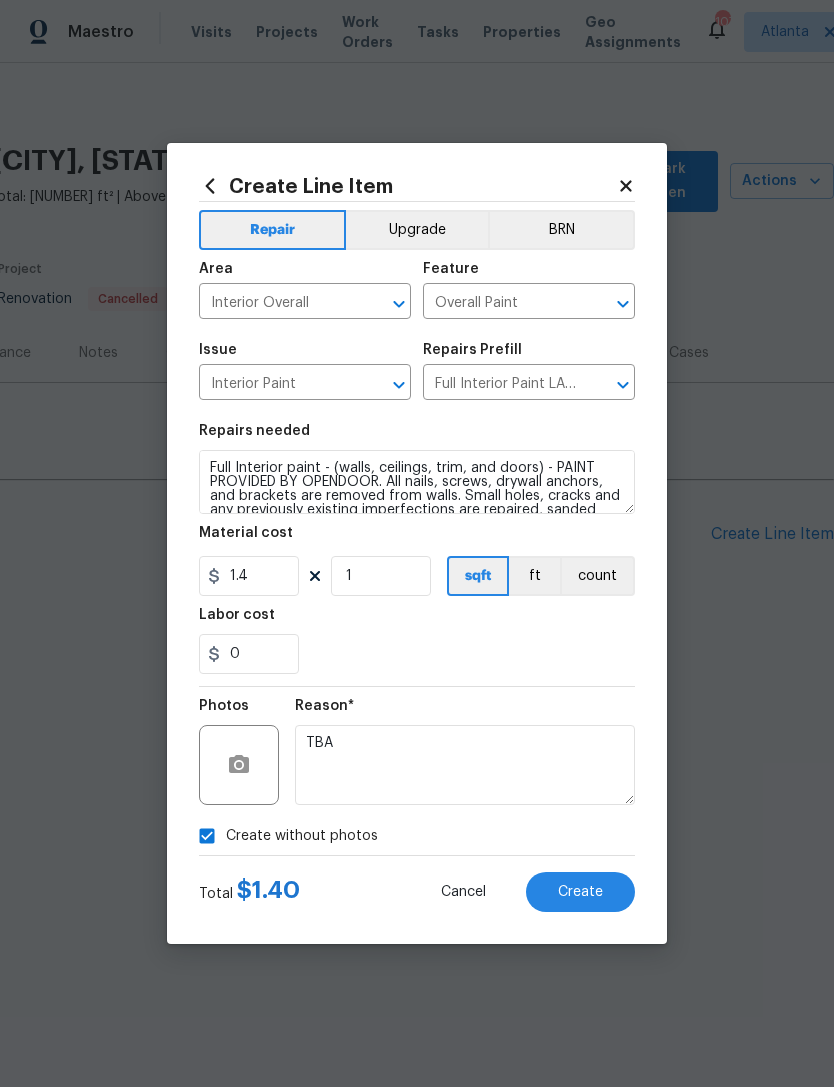 click on "Create" at bounding box center [580, 892] 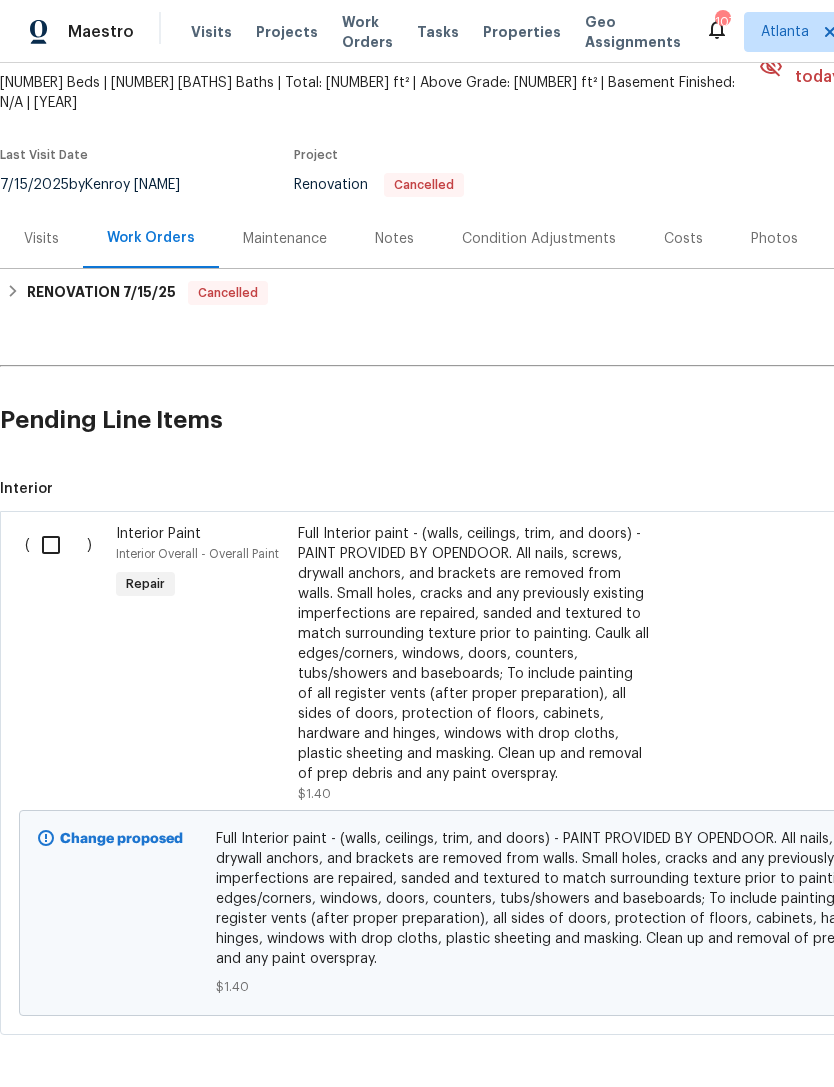 scroll, scrollTop: 114, scrollLeft: 0, axis: vertical 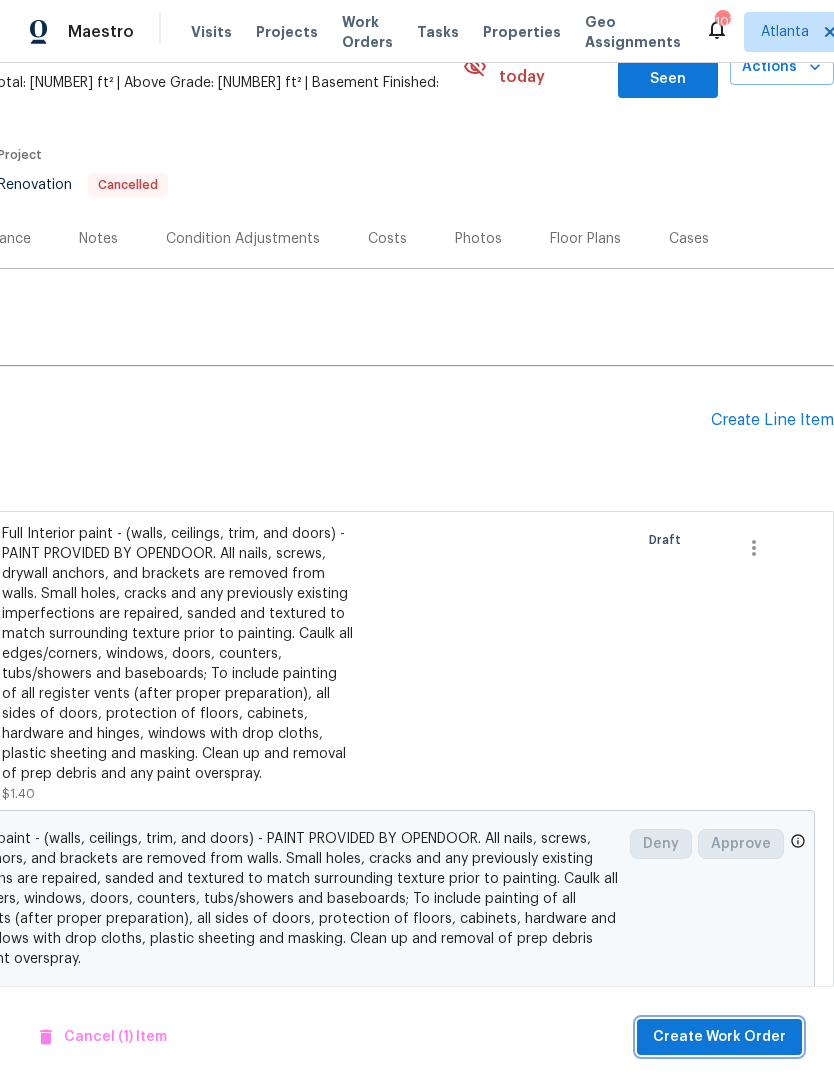 click on "Create Work Order" at bounding box center (719, 1037) 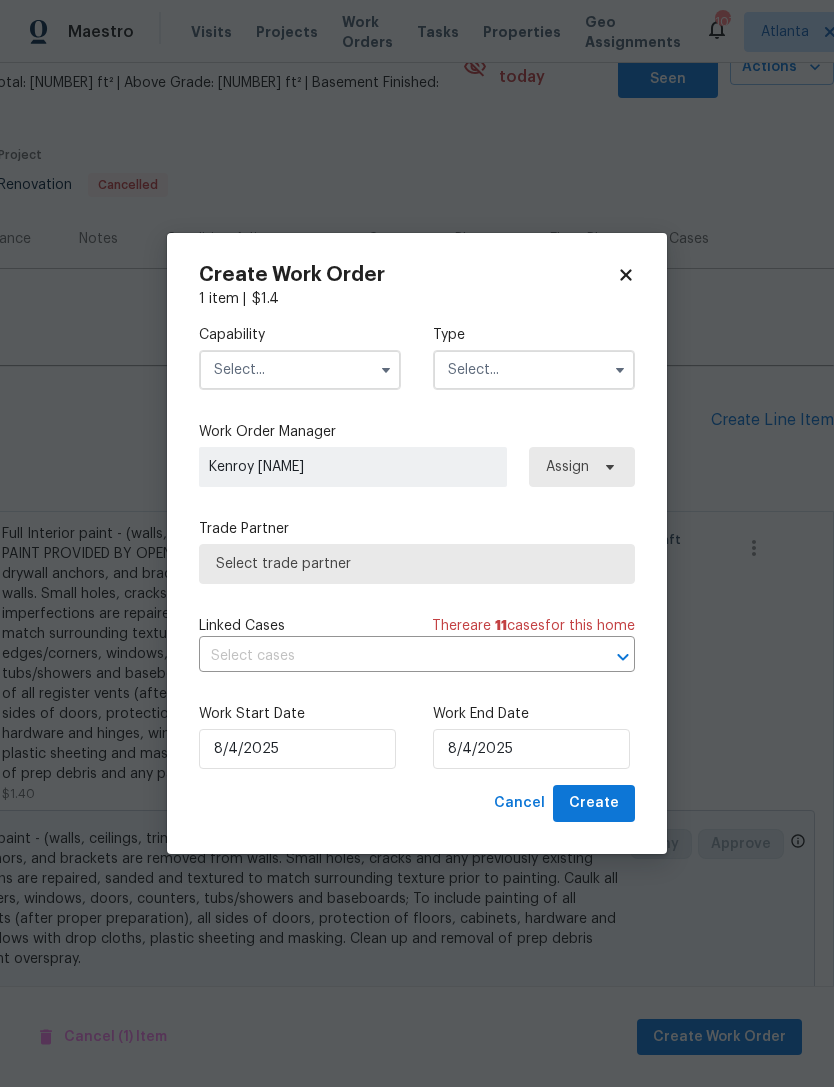 click at bounding box center [300, 370] 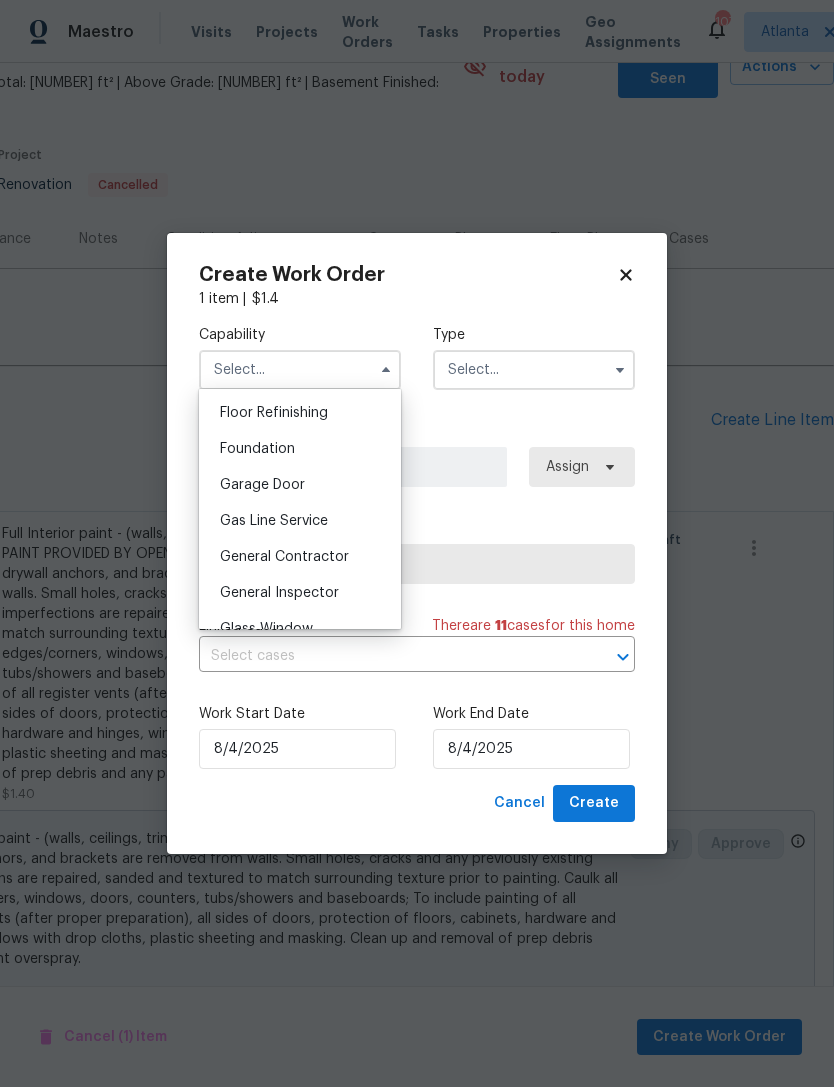 scroll, scrollTop: 837, scrollLeft: 0, axis: vertical 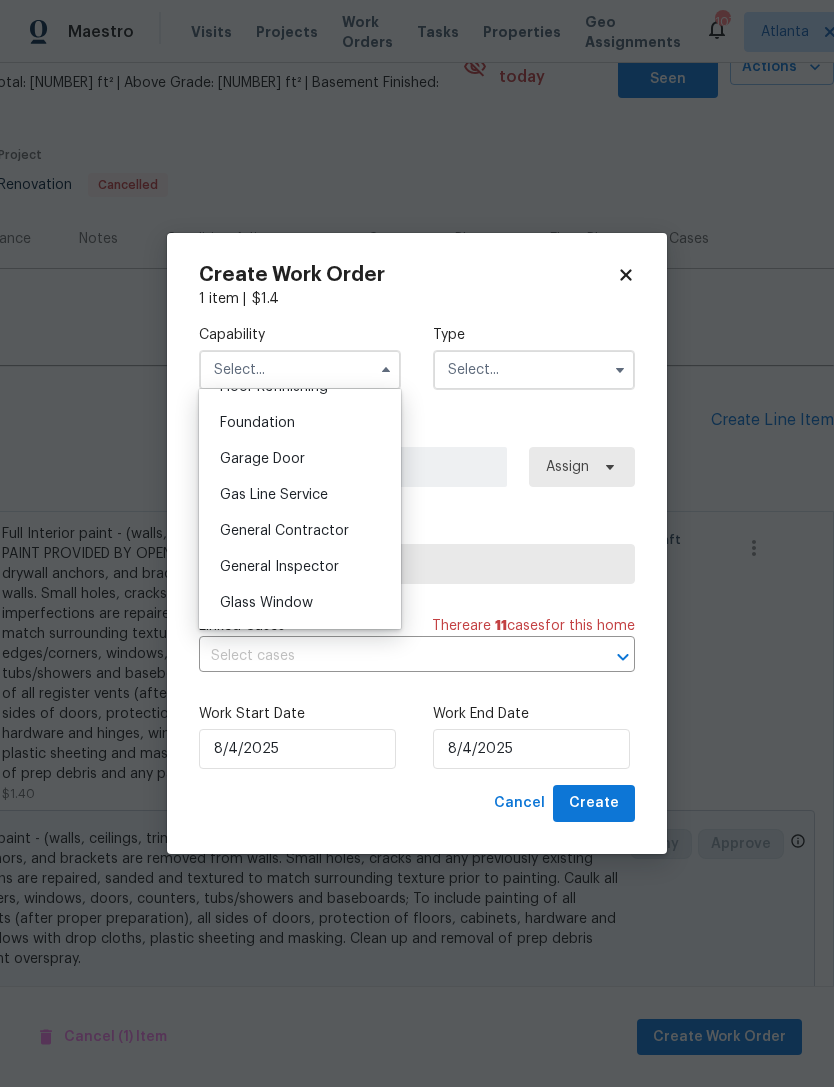 click on "General Contractor" at bounding box center (284, 531) 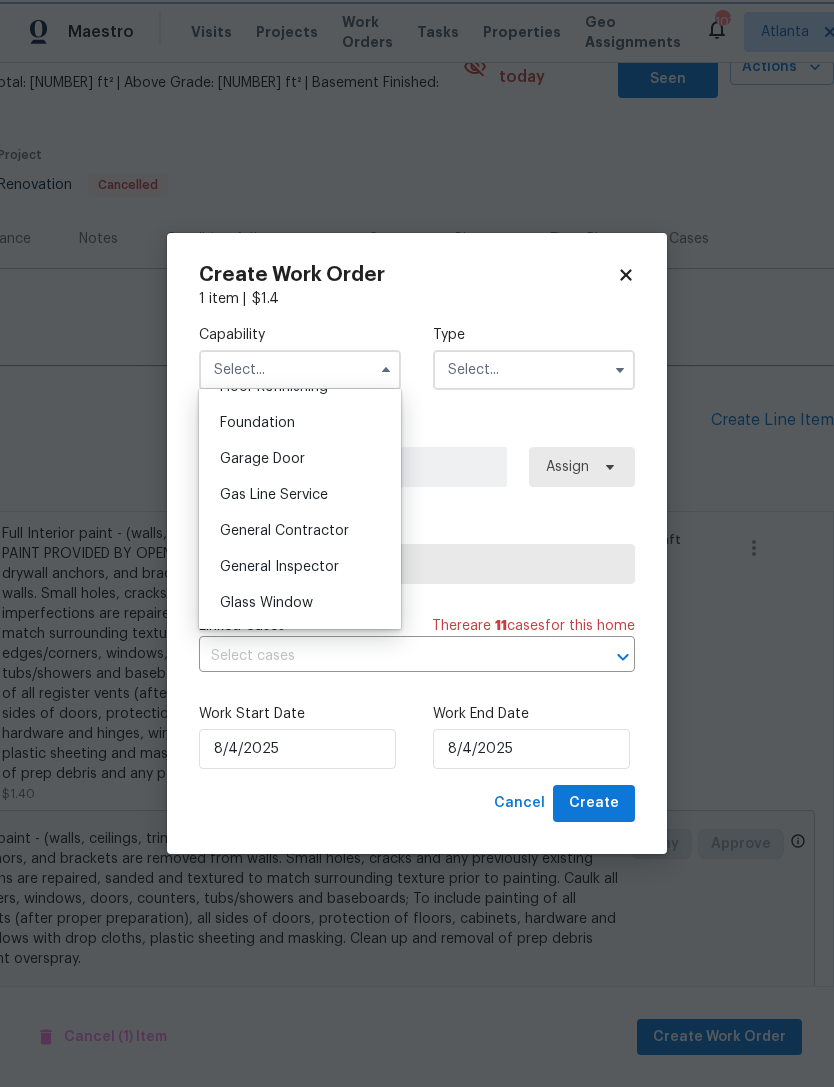 type on "General Contractor" 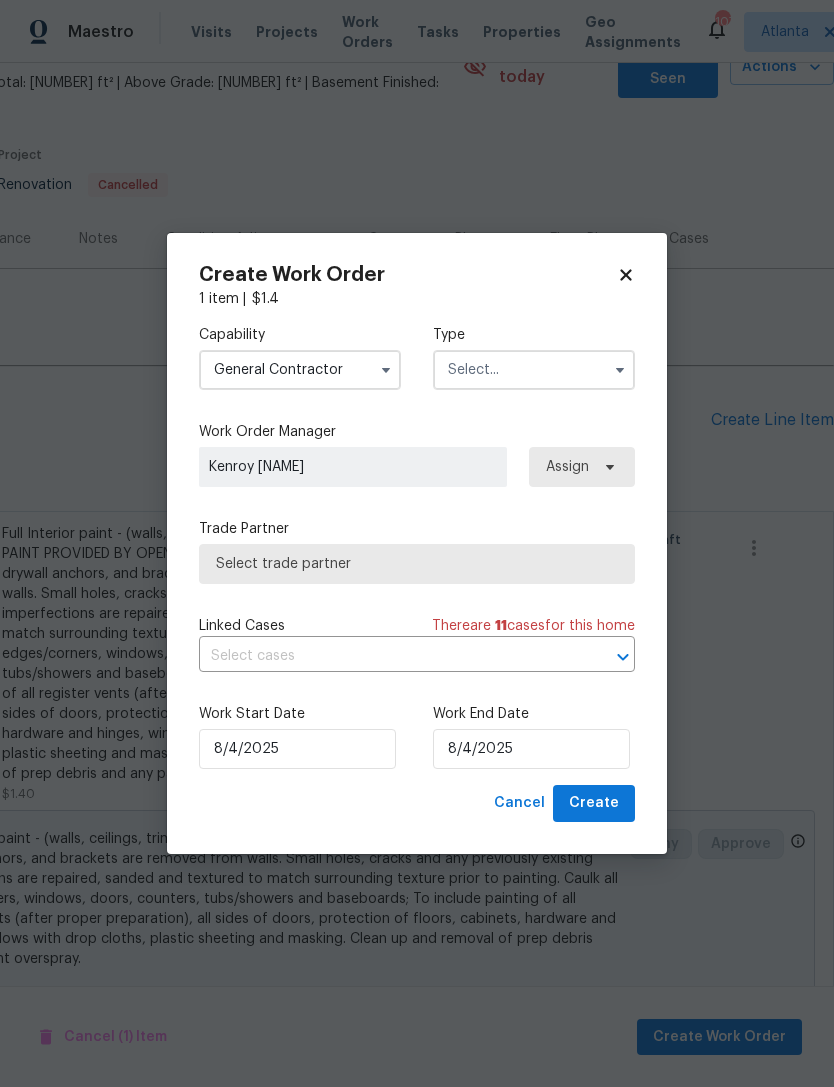 click at bounding box center [534, 370] 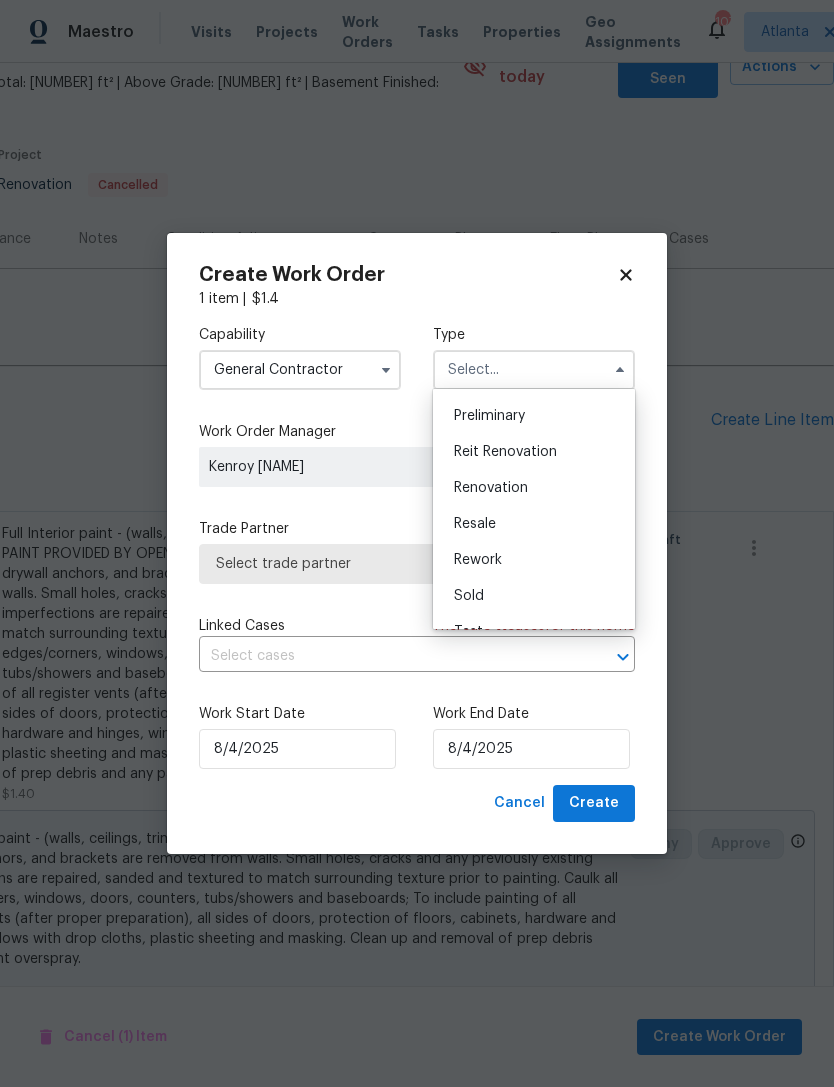 scroll, scrollTop: 436, scrollLeft: 0, axis: vertical 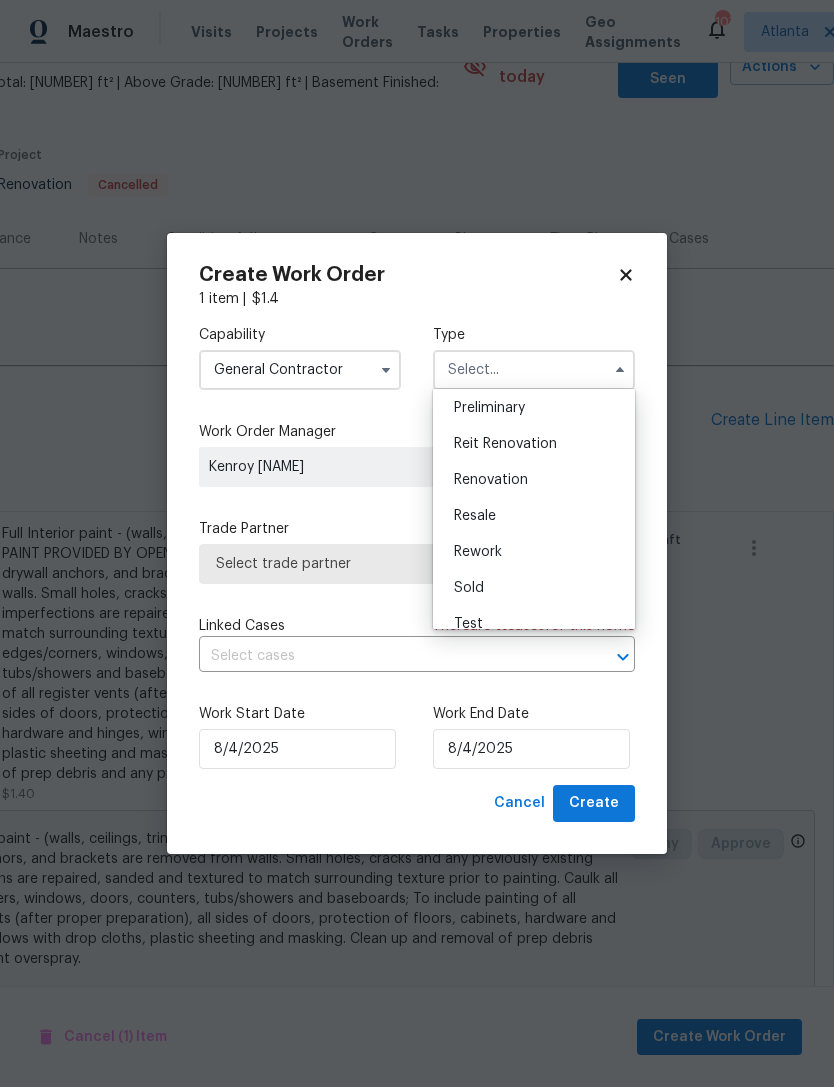 click on "Renovation" at bounding box center (491, 480) 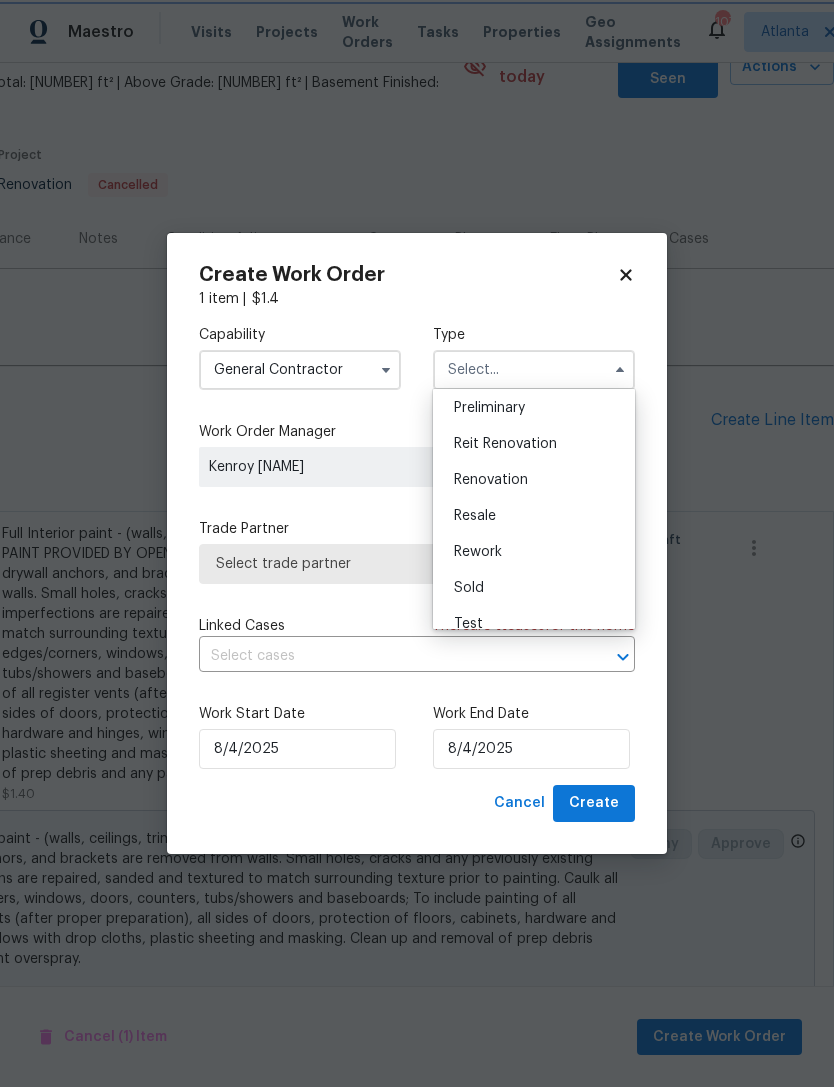 type on "Renovation" 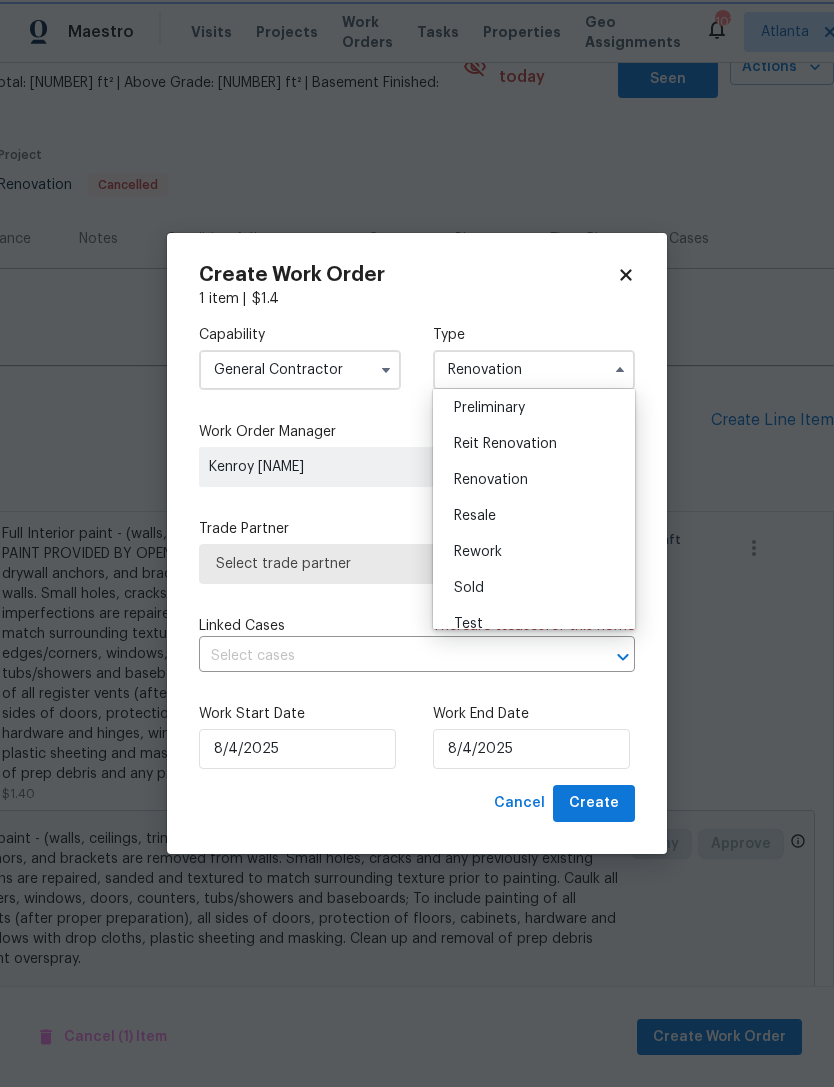 scroll, scrollTop: 0, scrollLeft: 0, axis: both 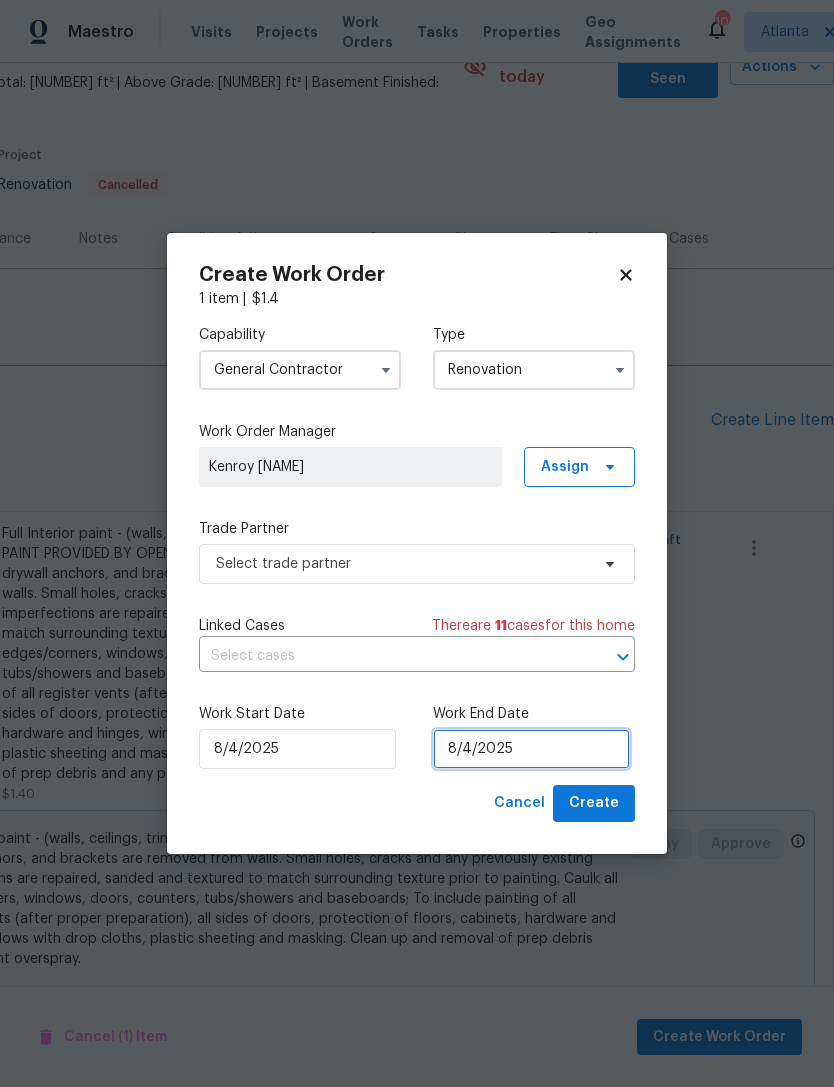 click on "8/4/2025" at bounding box center (531, 749) 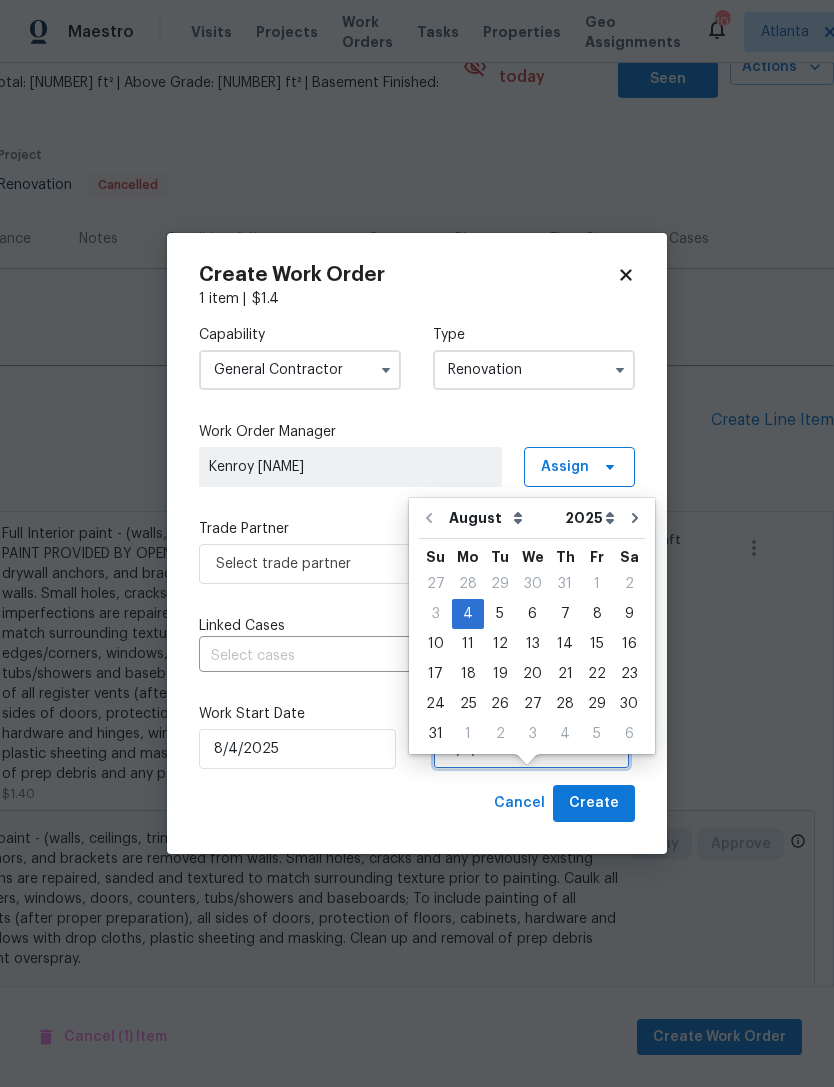 scroll, scrollTop: 37, scrollLeft: 0, axis: vertical 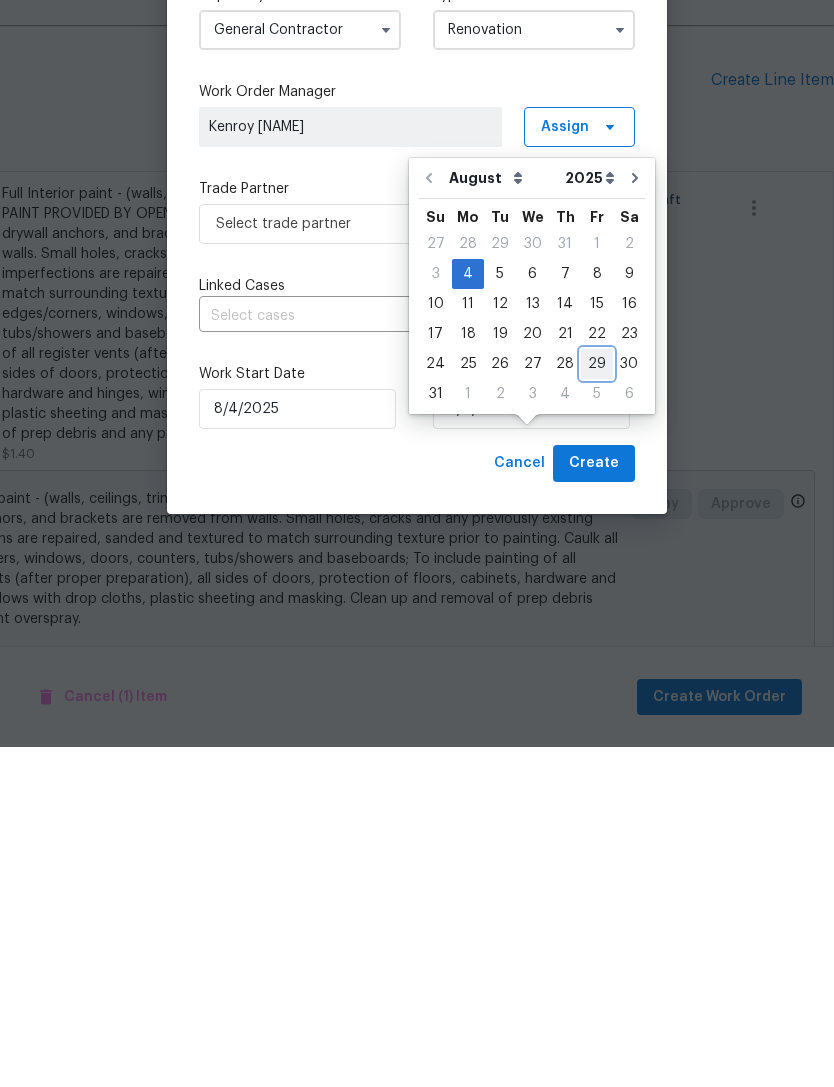click on "29" at bounding box center (597, 704) 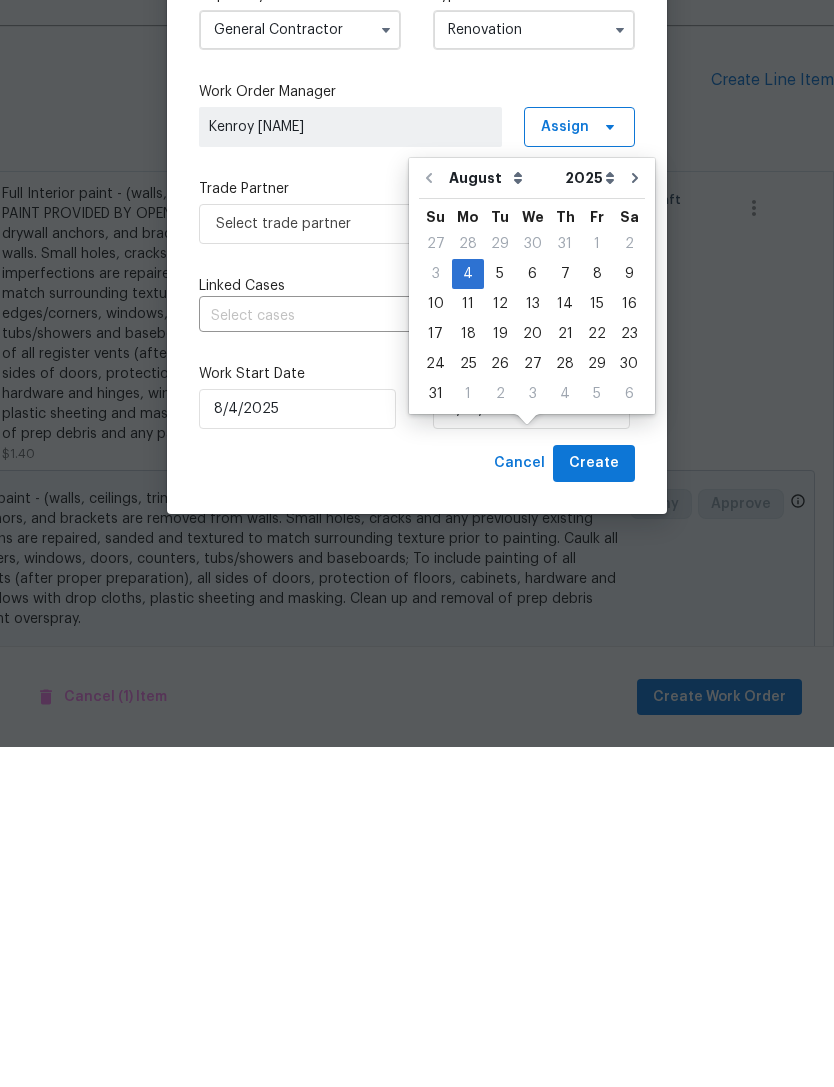 scroll, scrollTop: 64, scrollLeft: 0, axis: vertical 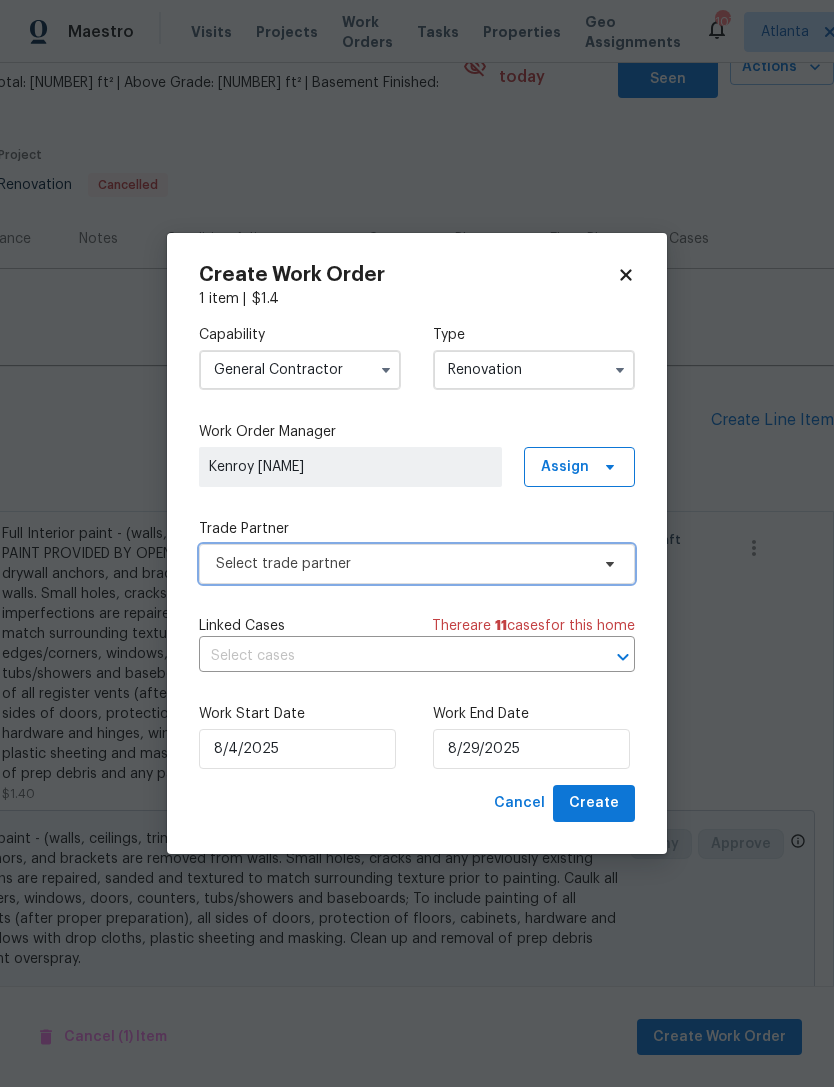 click on "Select trade partner" at bounding box center (402, 564) 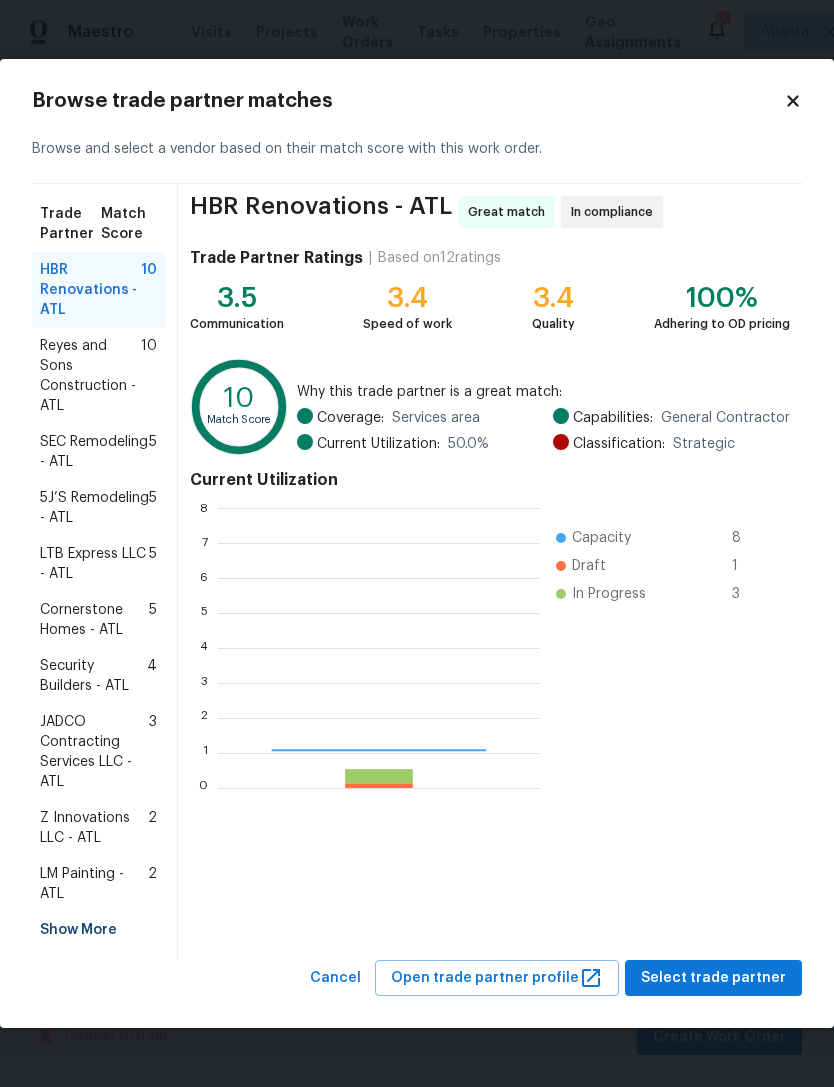 scroll, scrollTop: 2, scrollLeft: 2, axis: both 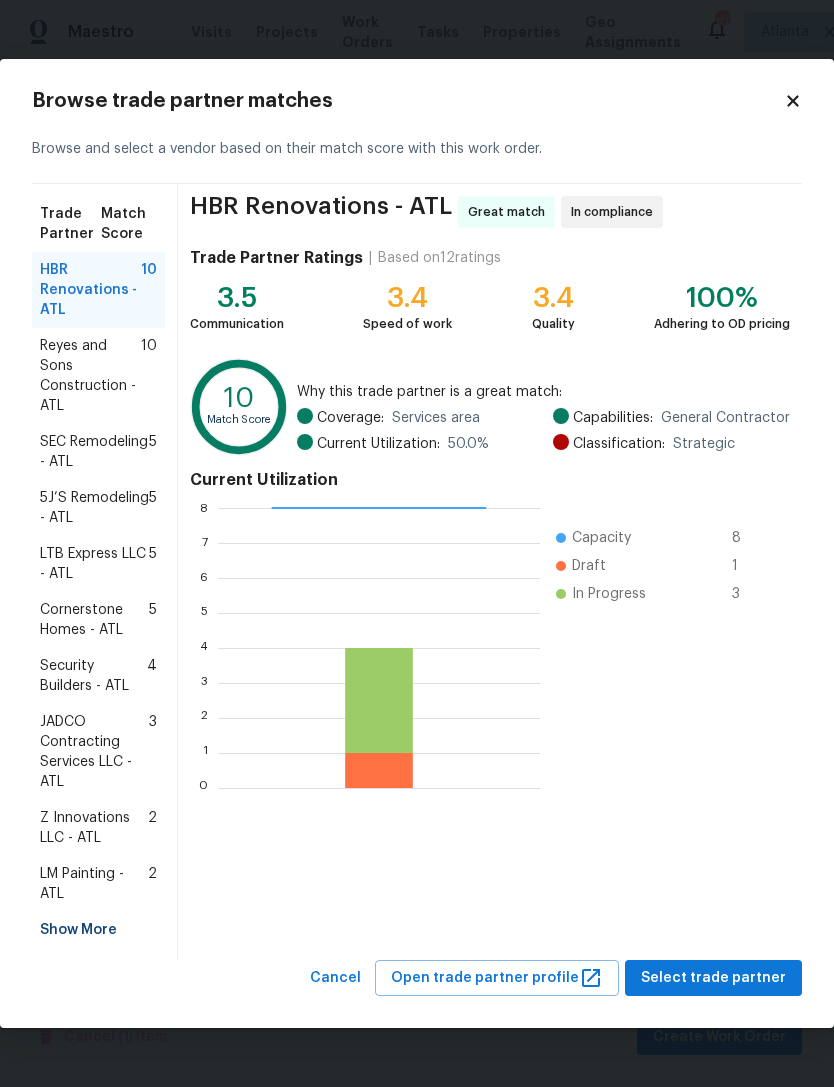 click on "Z Innovations LLC - ATL" at bounding box center [94, 828] 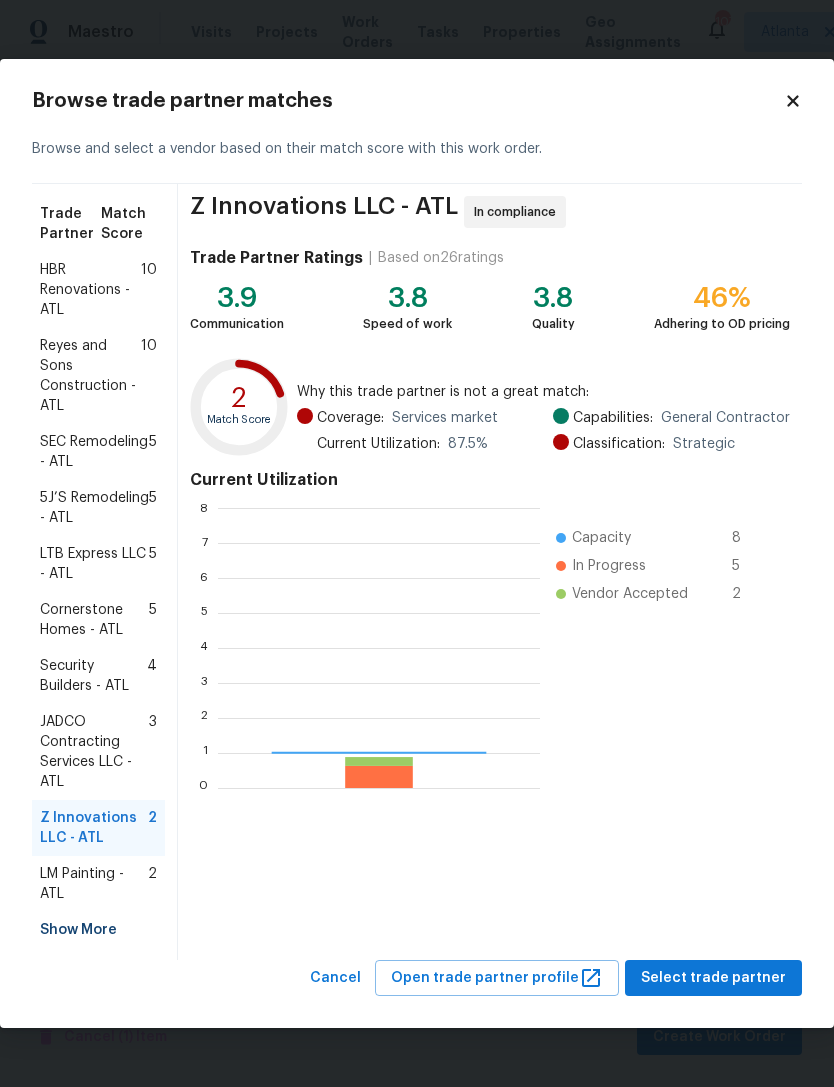 scroll, scrollTop: 2, scrollLeft: 2, axis: both 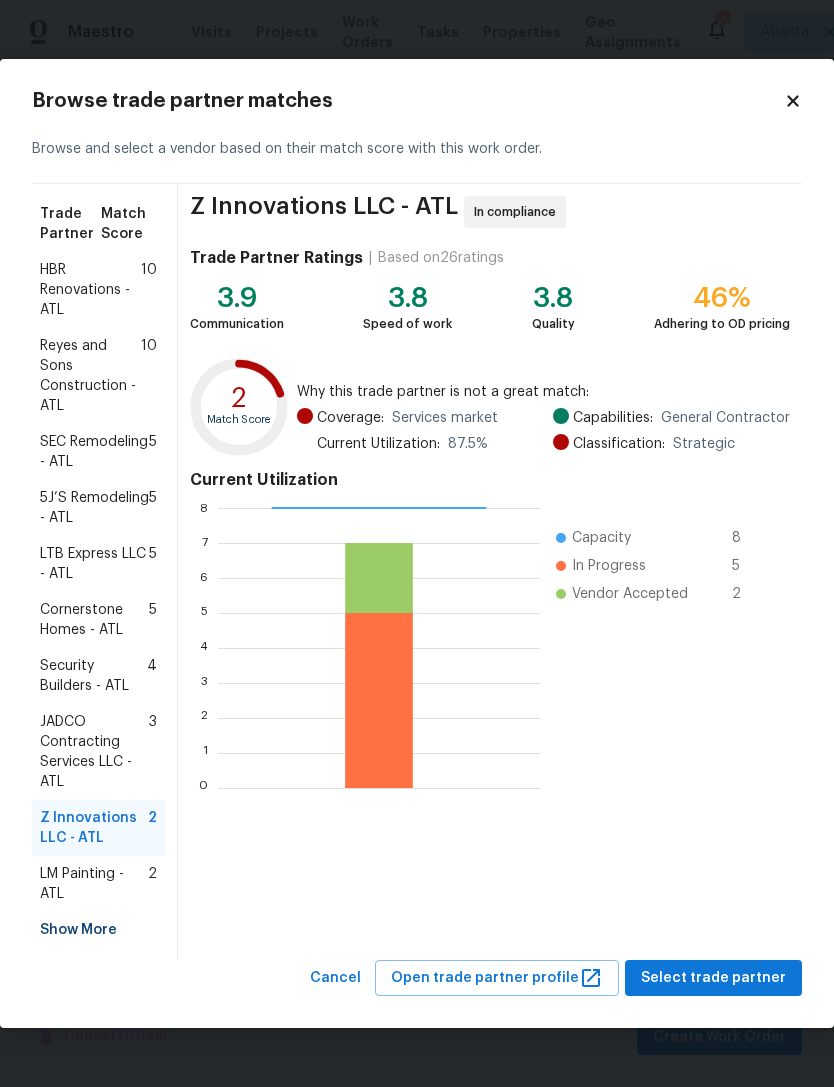 click on "HBR Renovations - ATL" at bounding box center (90, 290) 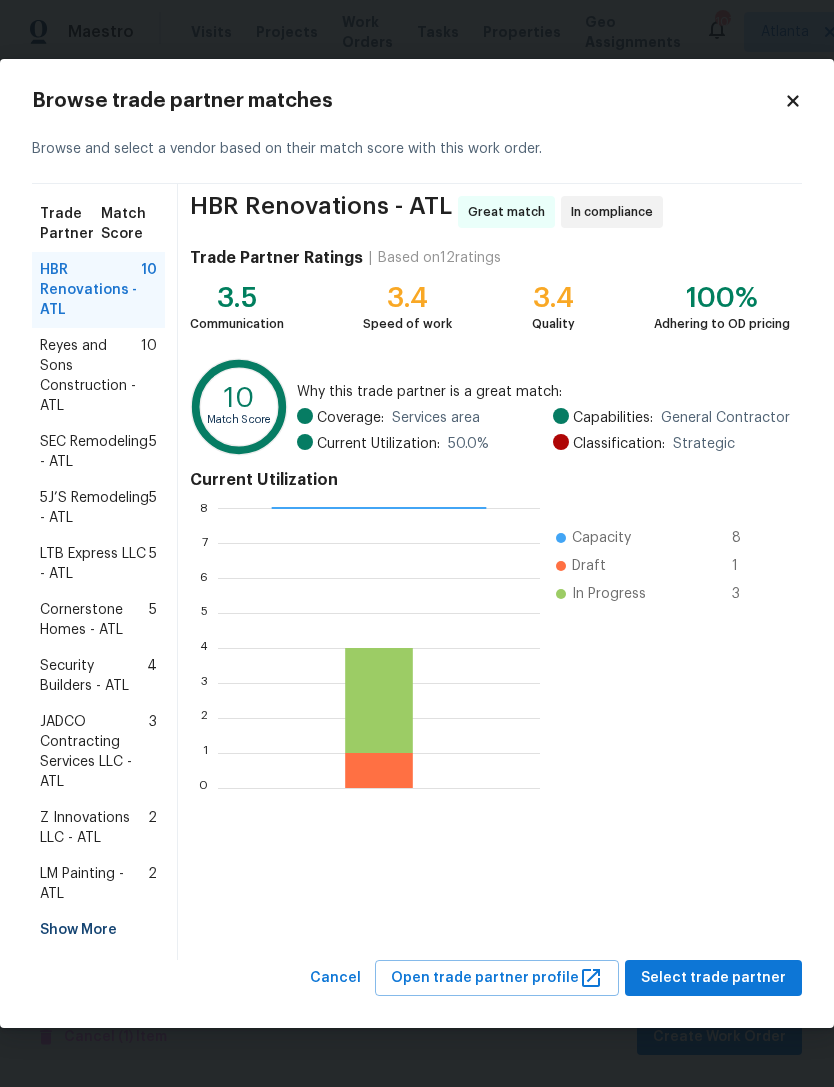 click on "Z Innovations LLC - ATL" at bounding box center [94, 828] 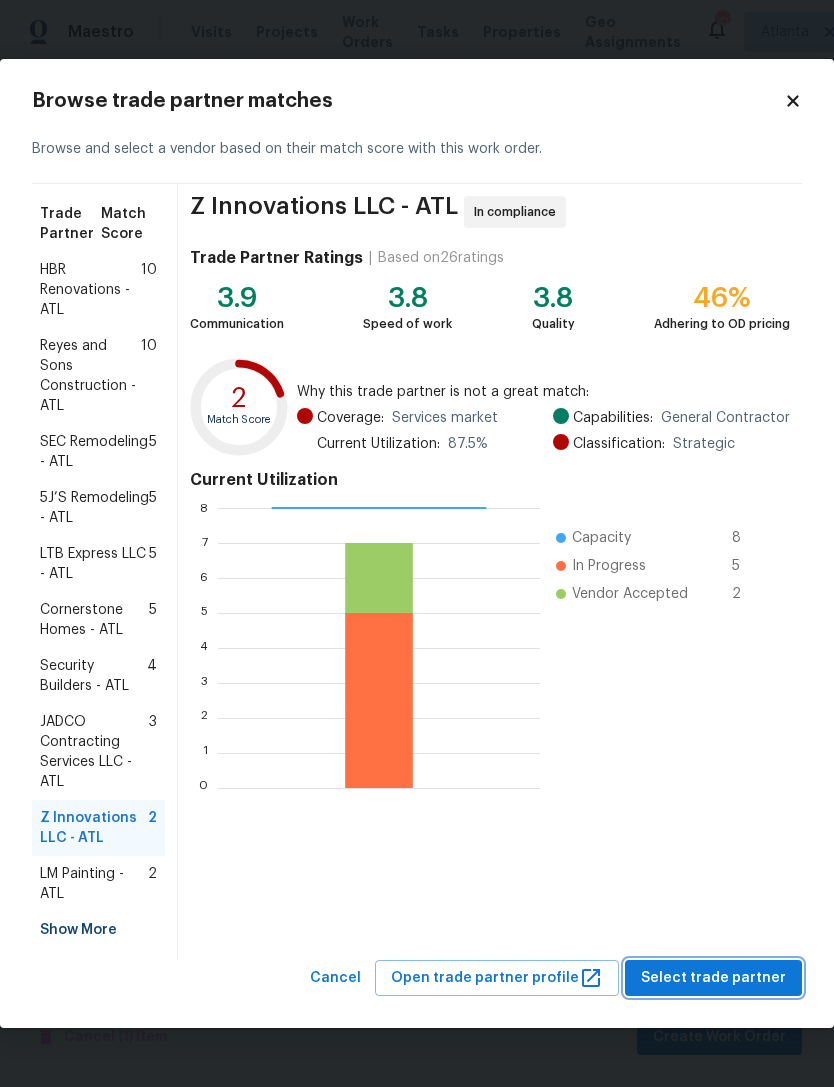 click on "Select trade partner" at bounding box center (713, 978) 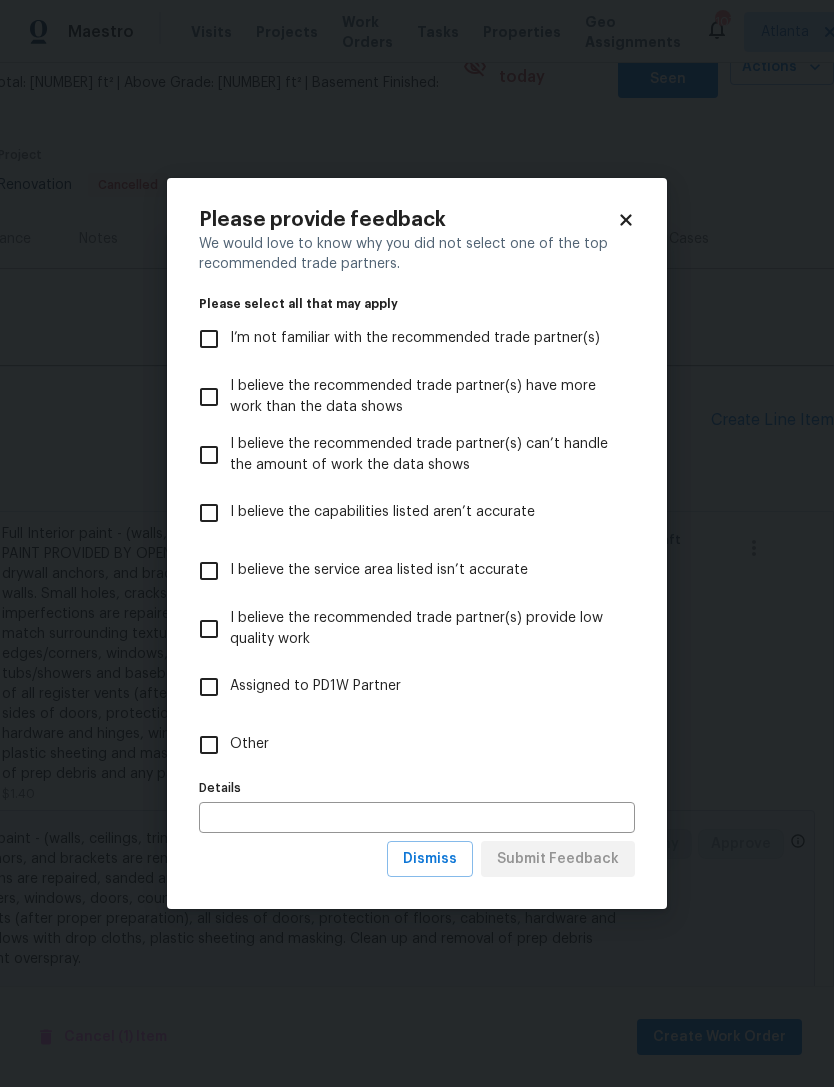 click on "Other" at bounding box center (209, 745) 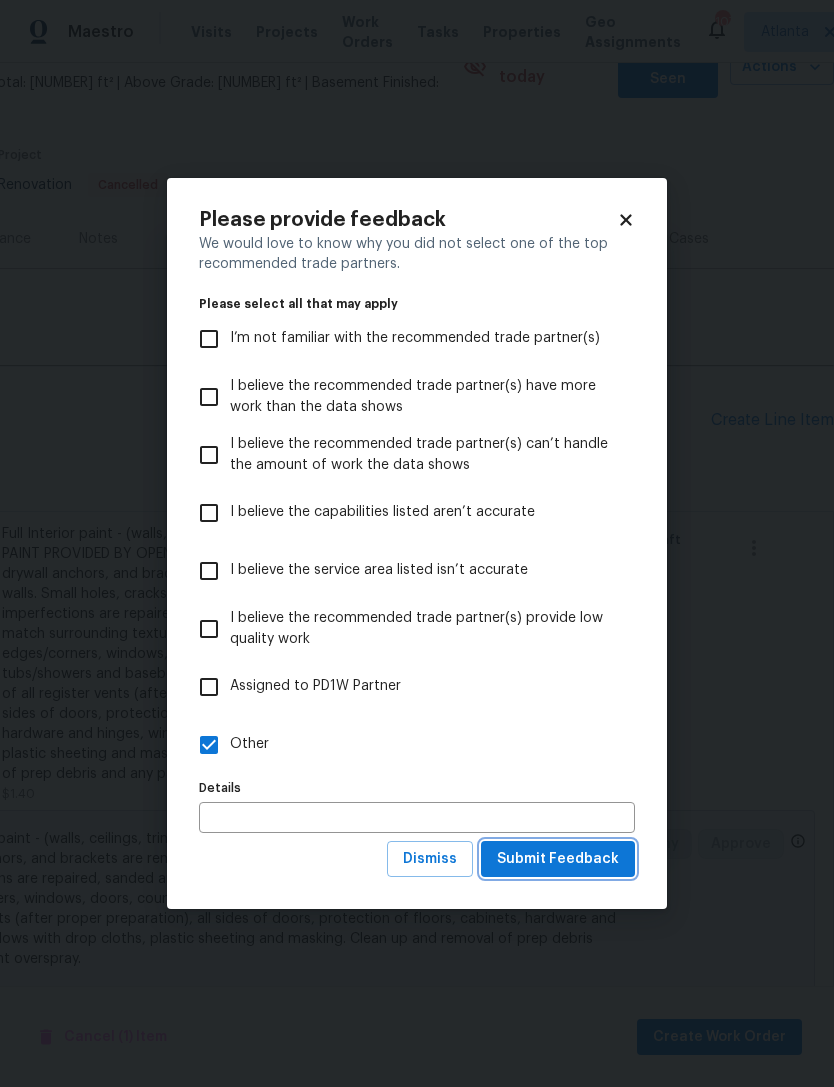 click on "Submit Feedback" at bounding box center [558, 859] 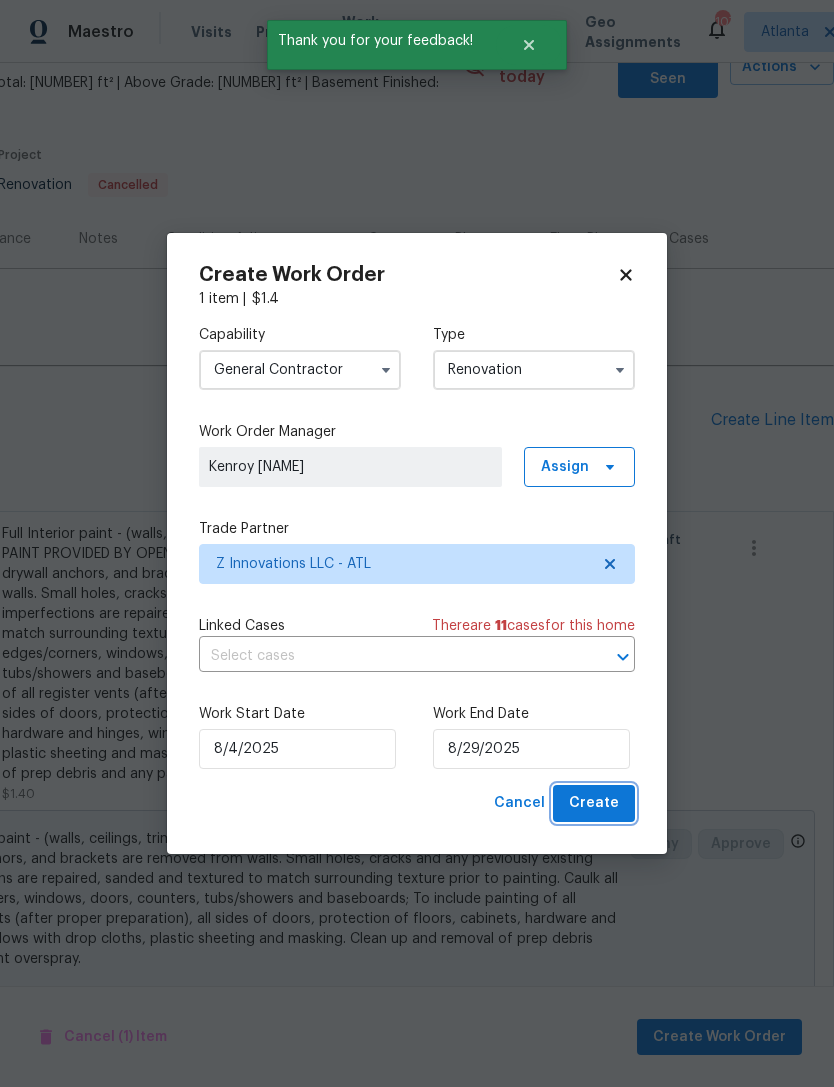click on "Create" at bounding box center (594, 803) 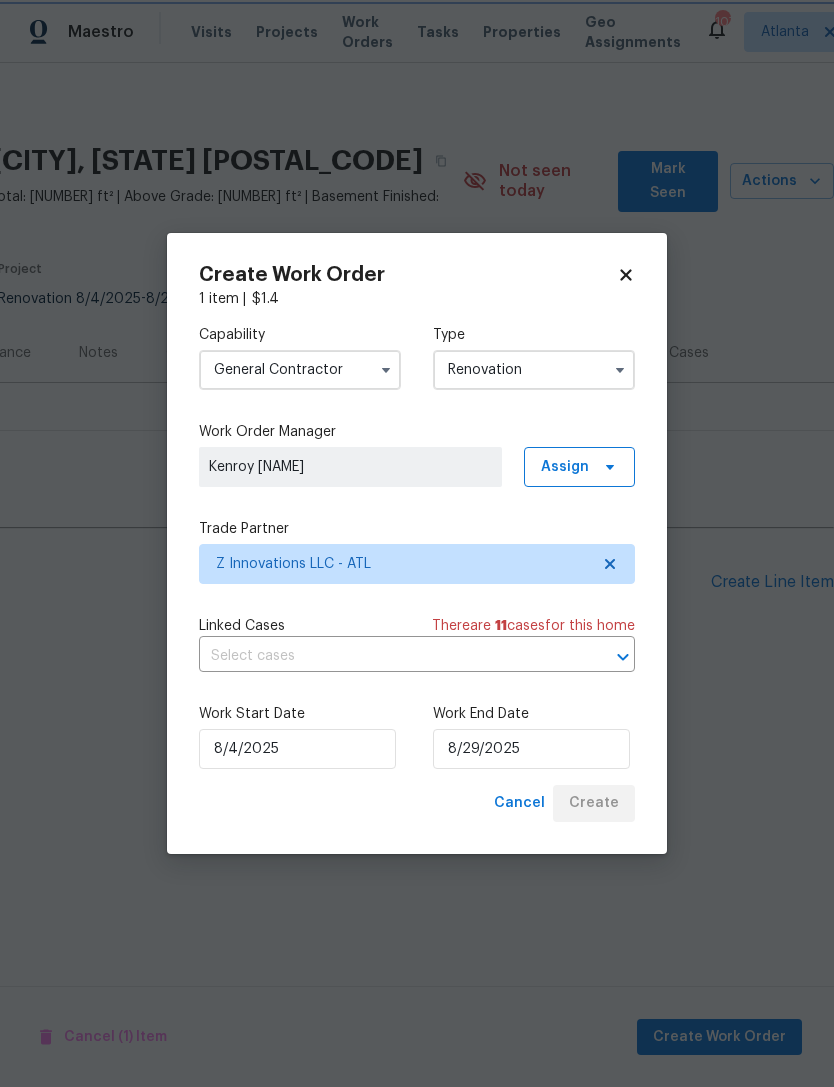scroll, scrollTop: 0, scrollLeft: 0, axis: both 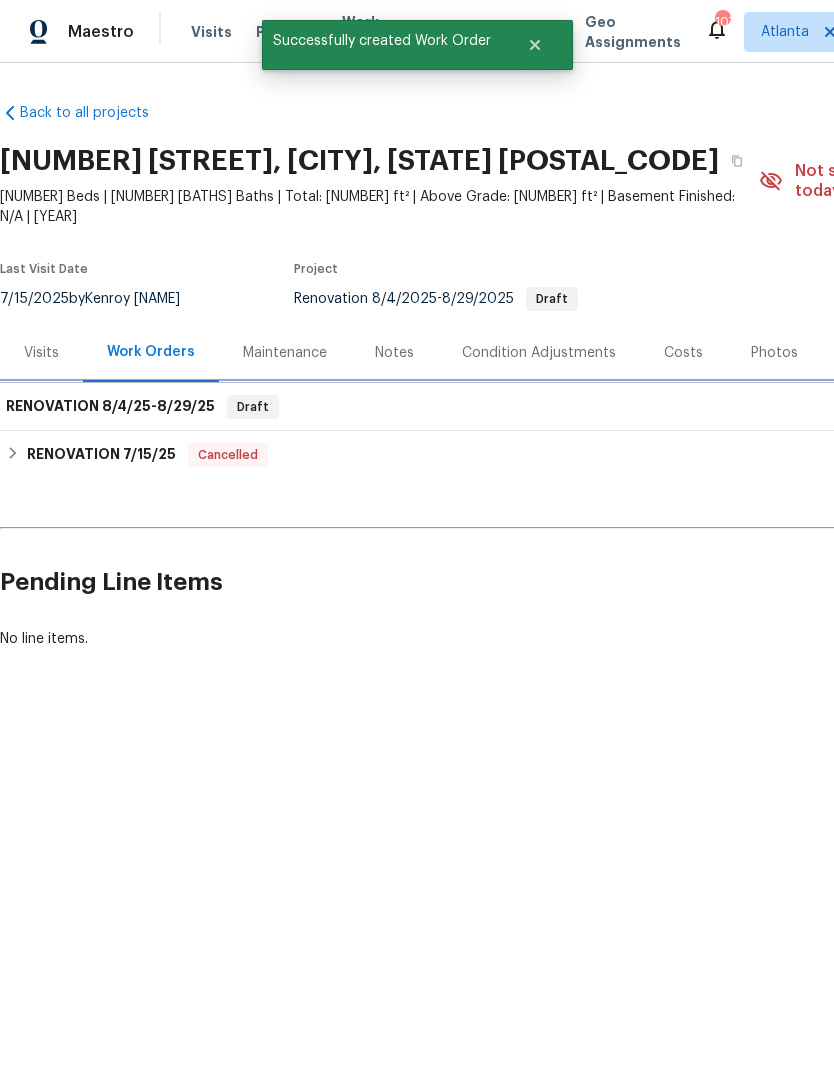 click on "RENOVATION 8/4/25 - 8/29/25 Draft" at bounding box center [565, 407] 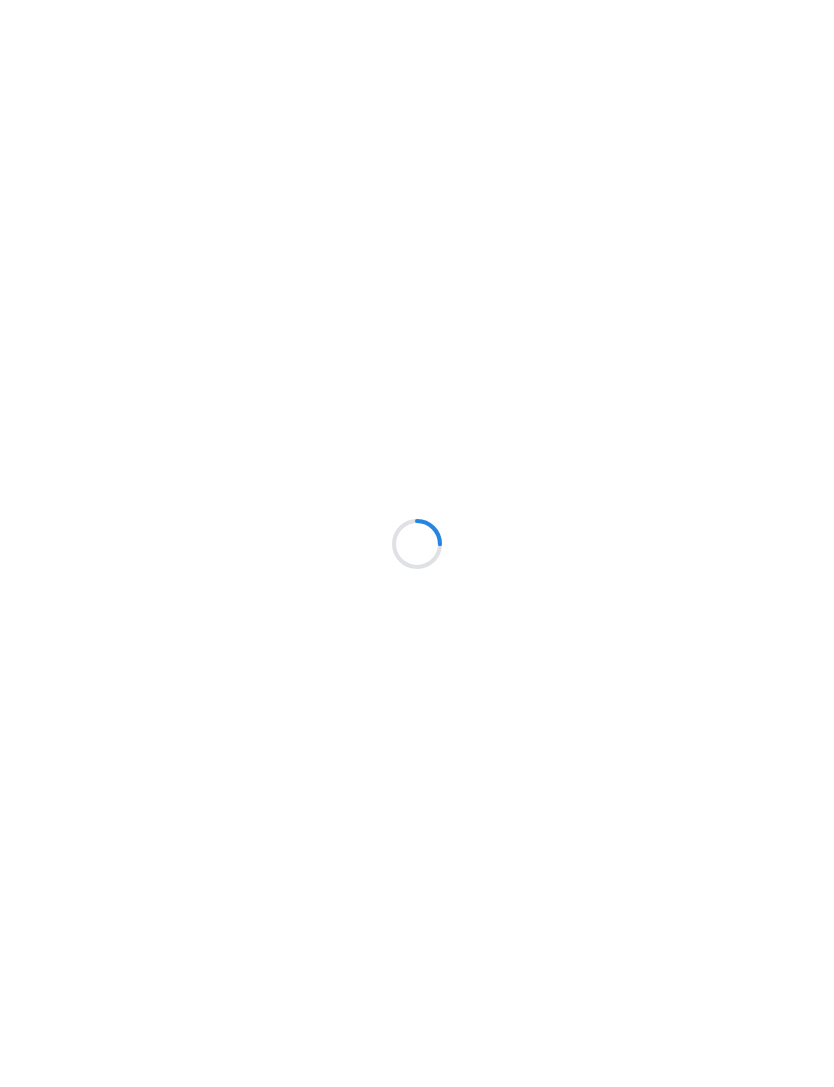 scroll, scrollTop: 0, scrollLeft: 0, axis: both 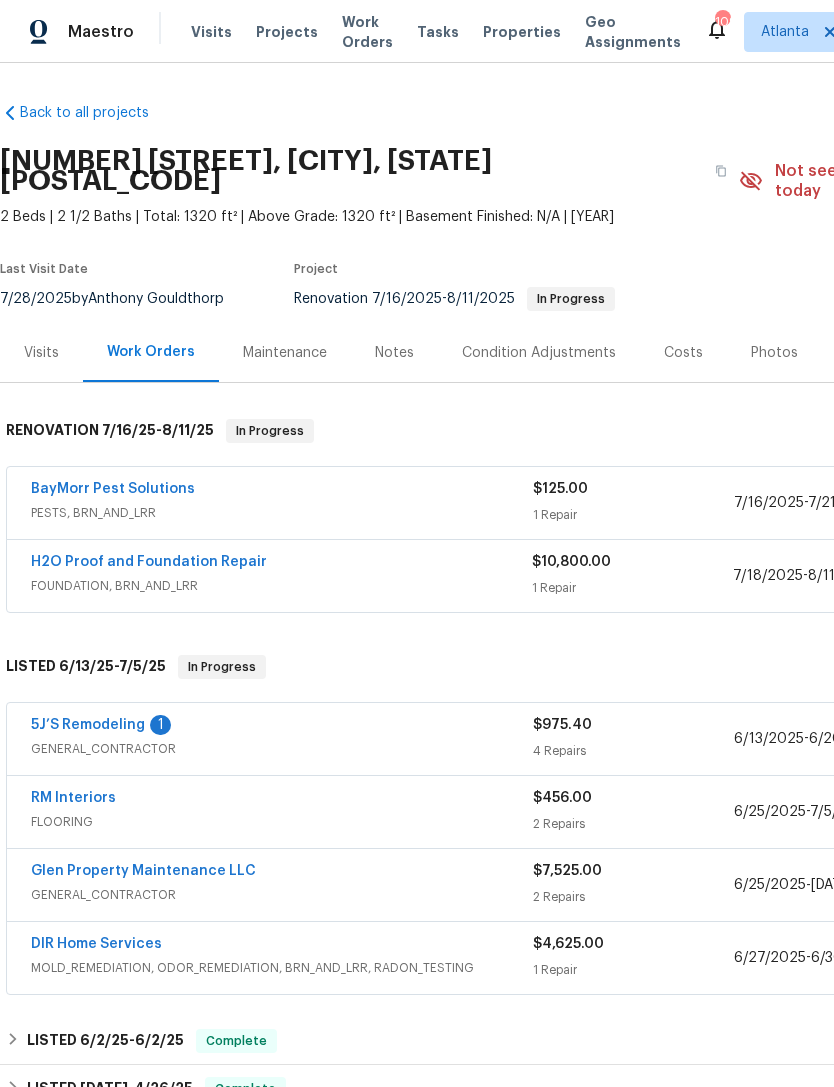 click on "DIR Home Services" at bounding box center (282, 946) 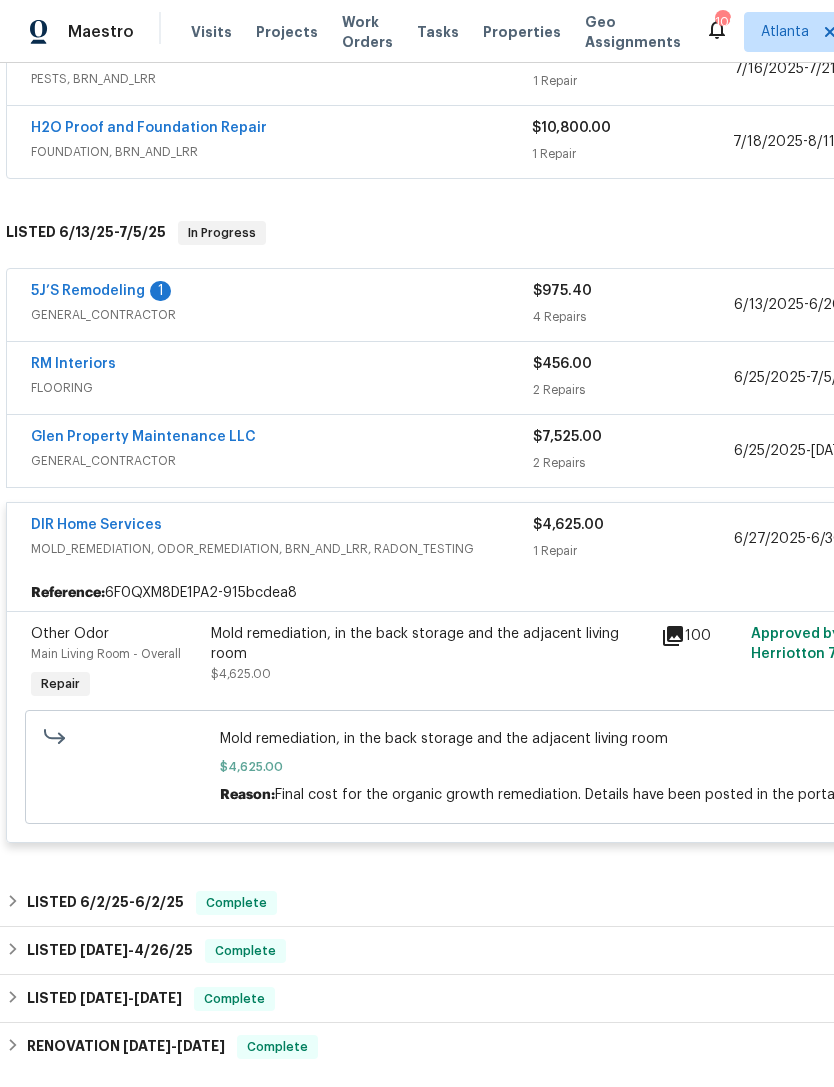 scroll, scrollTop: 434, scrollLeft: 0, axis: vertical 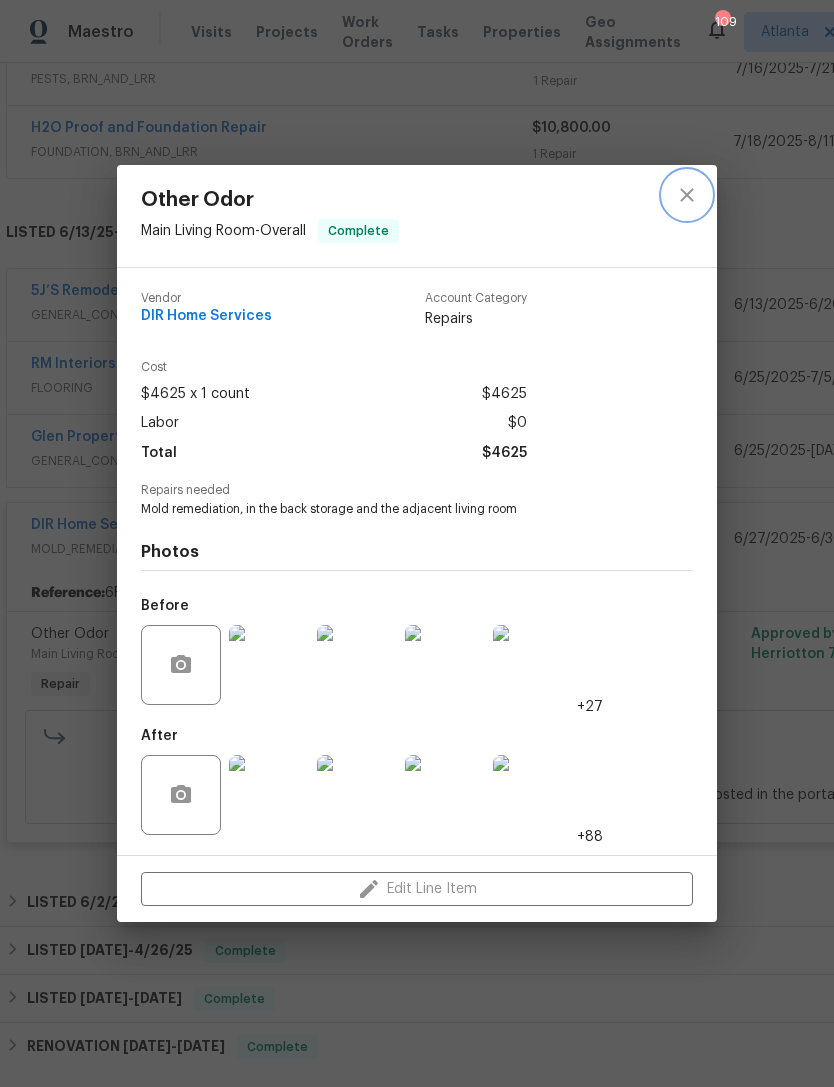 click 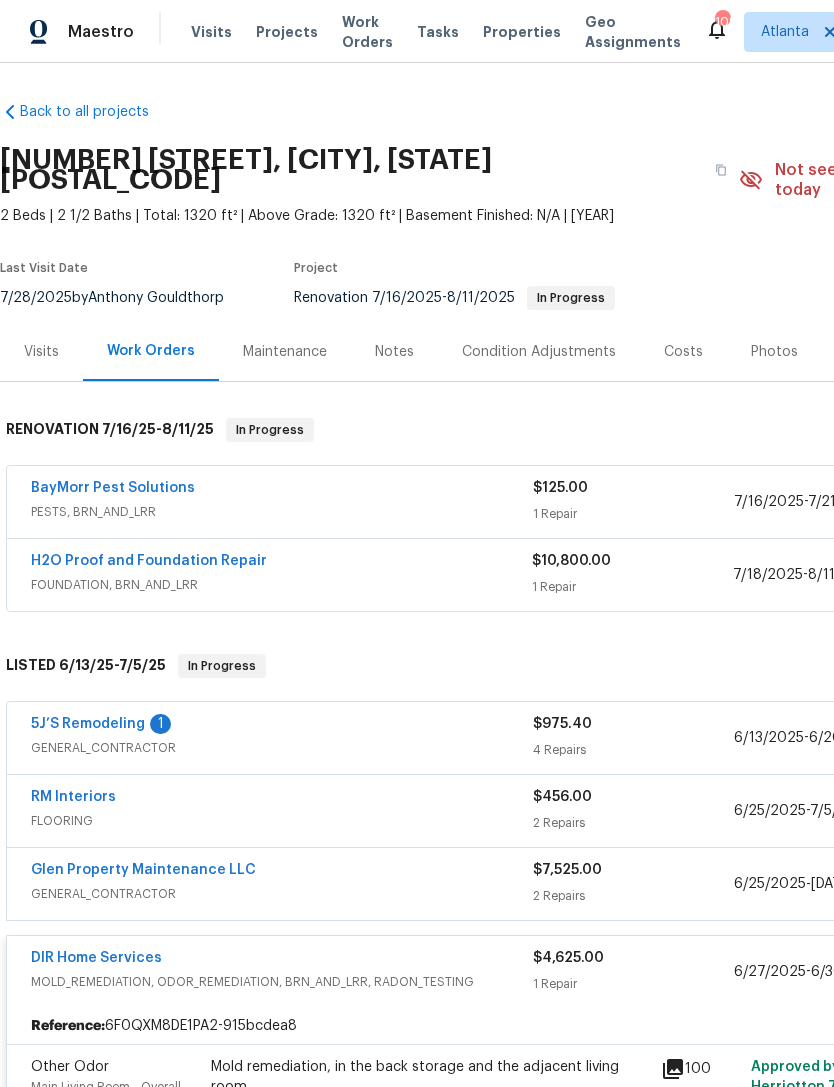 scroll, scrollTop: 1, scrollLeft: 0, axis: vertical 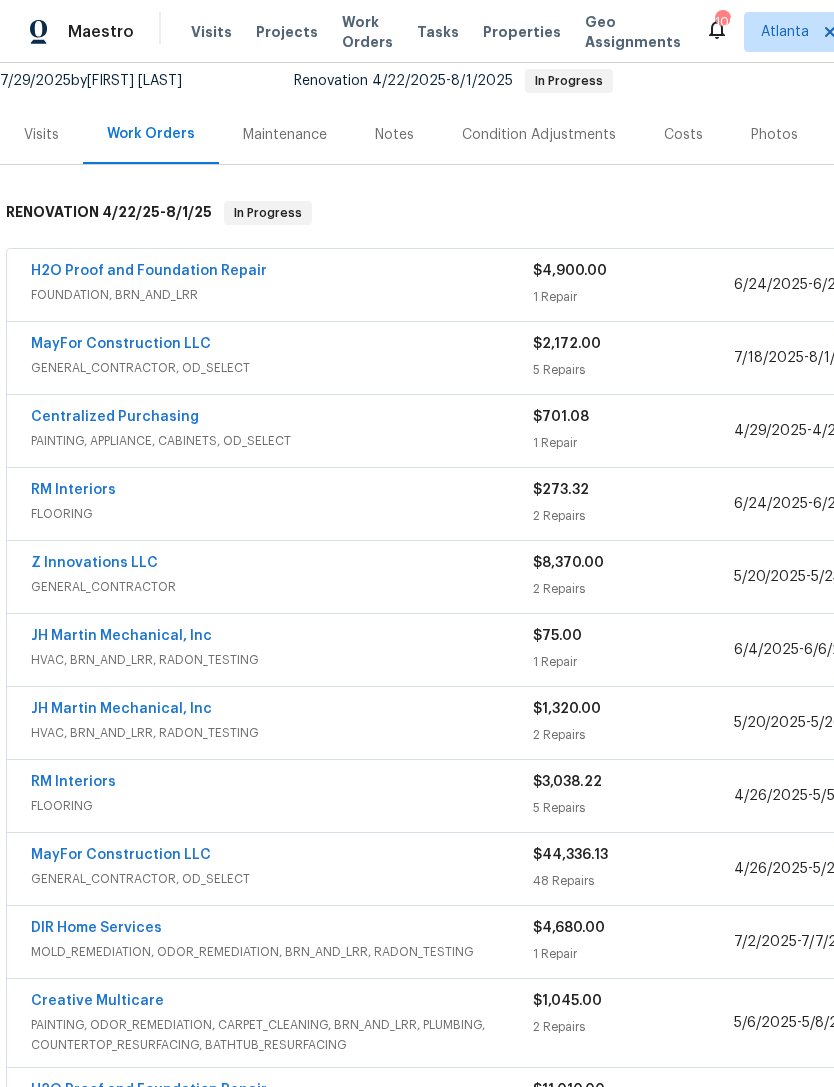 click on "DIR Home Services" at bounding box center (282, 930) 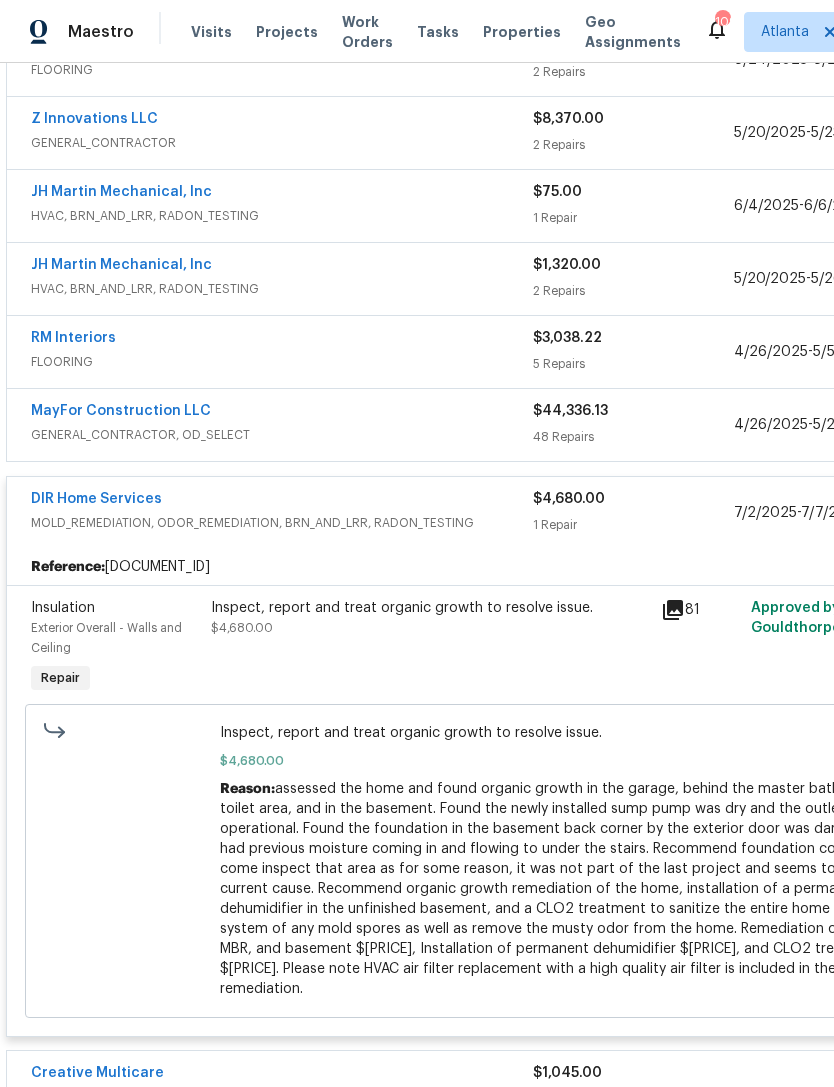 scroll, scrollTop: 661, scrollLeft: 0, axis: vertical 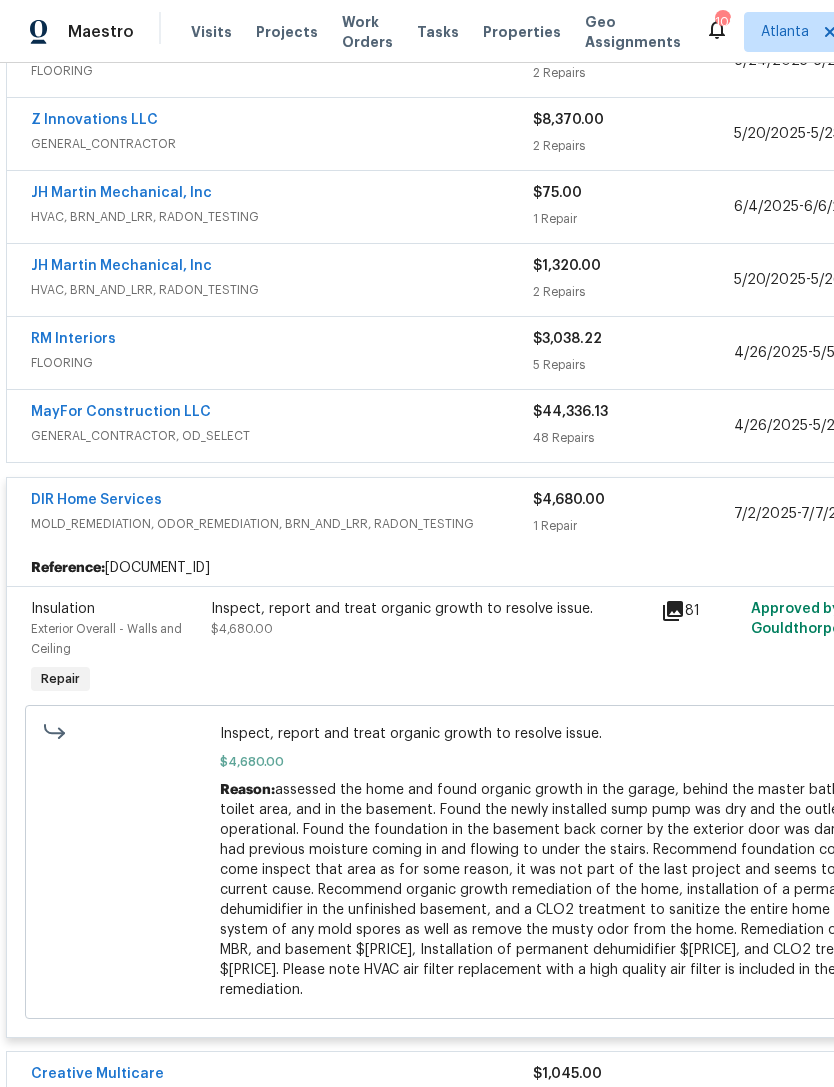 click on "DIR Home Services" at bounding box center [282, 502] 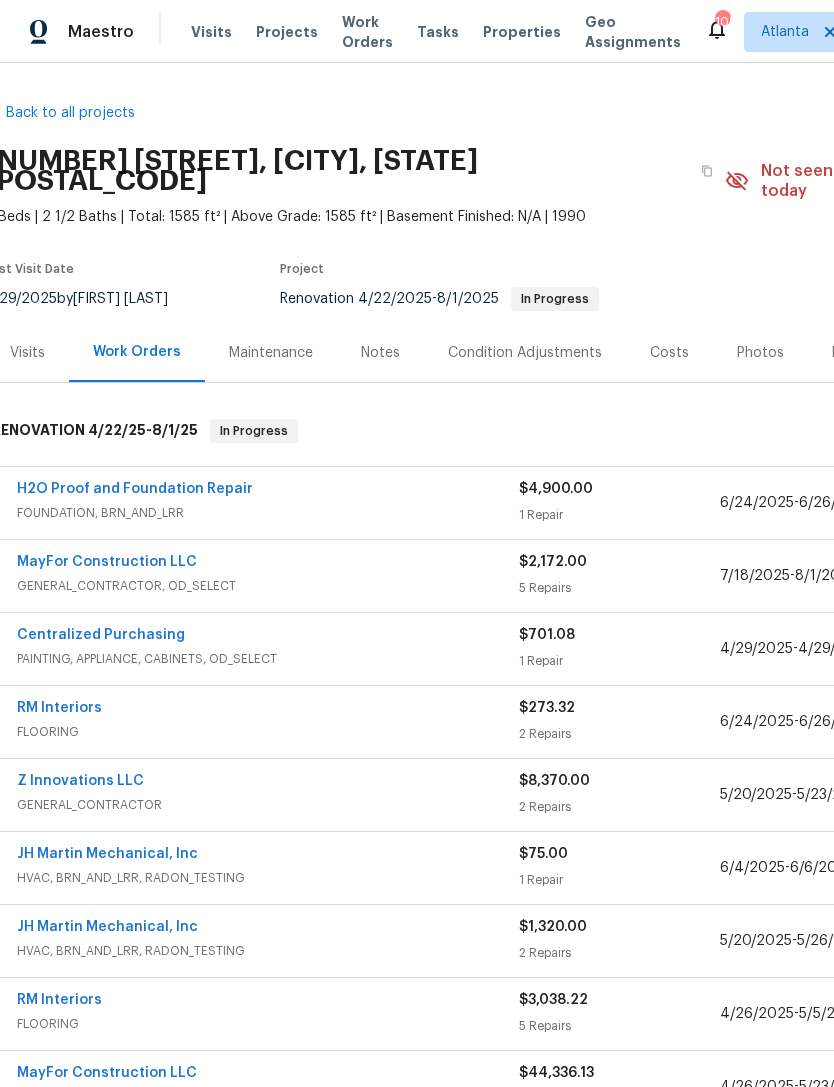 scroll, scrollTop: 0, scrollLeft: 12, axis: horizontal 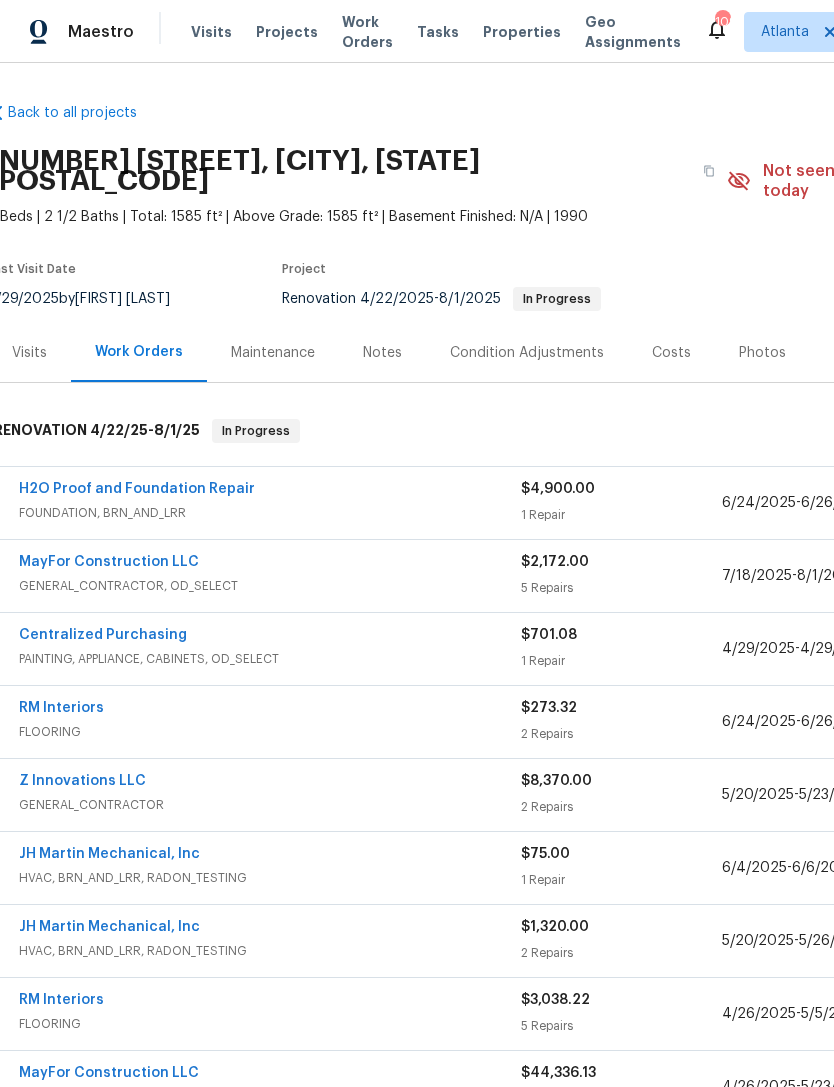 click on "Costs" at bounding box center (671, 353) 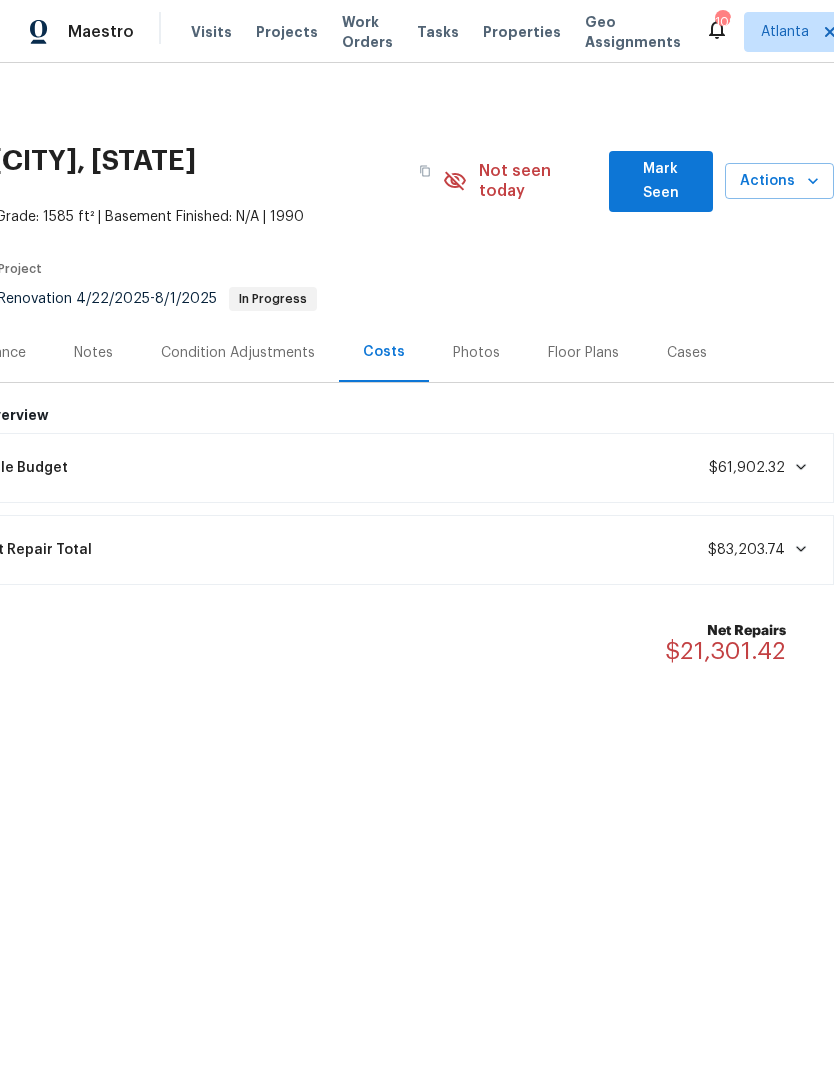 scroll, scrollTop: 0, scrollLeft: 296, axis: horizontal 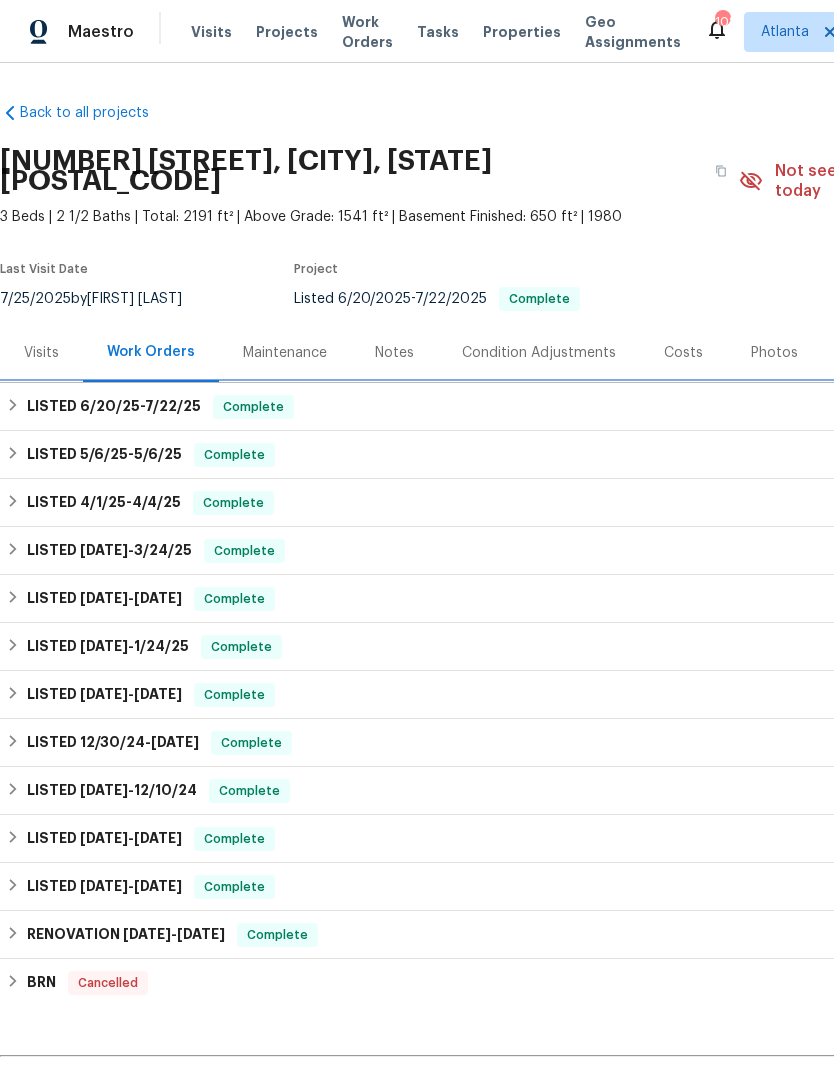click on "LISTED  [DATE]  -  [DATE] Complete" at bounding box center [565, 407] 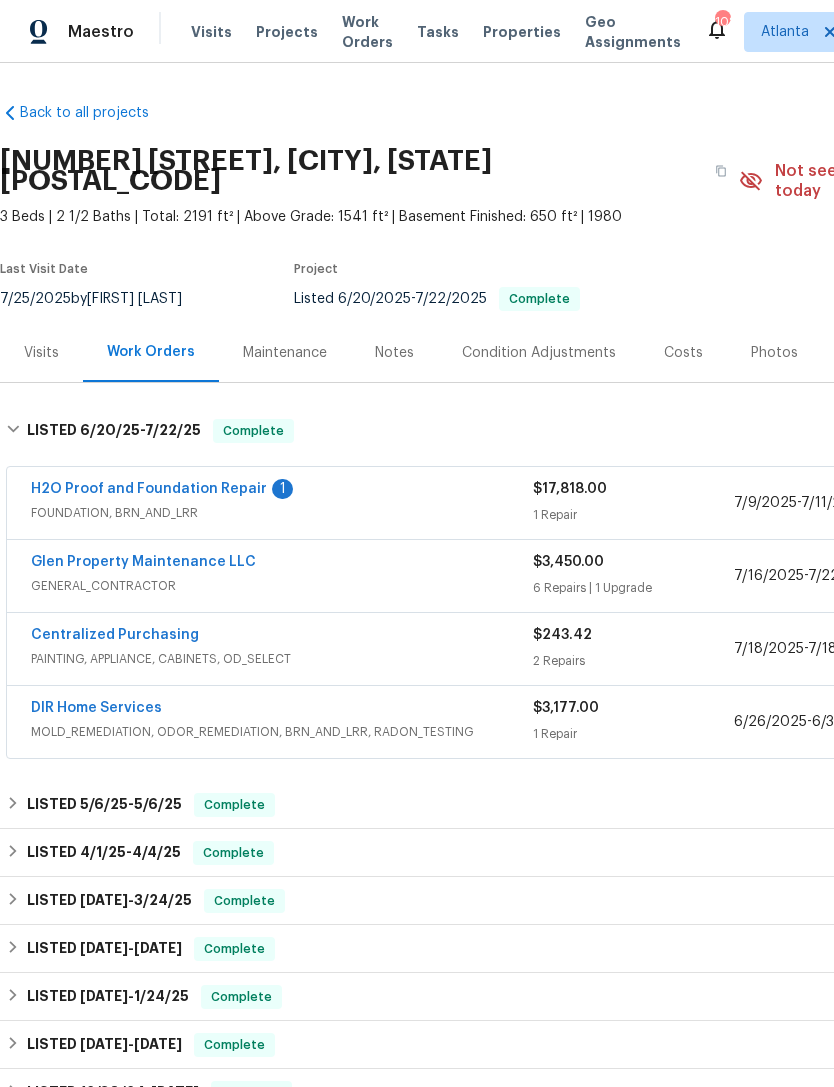 click on "DIR Home Services" at bounding box center (282, 710) 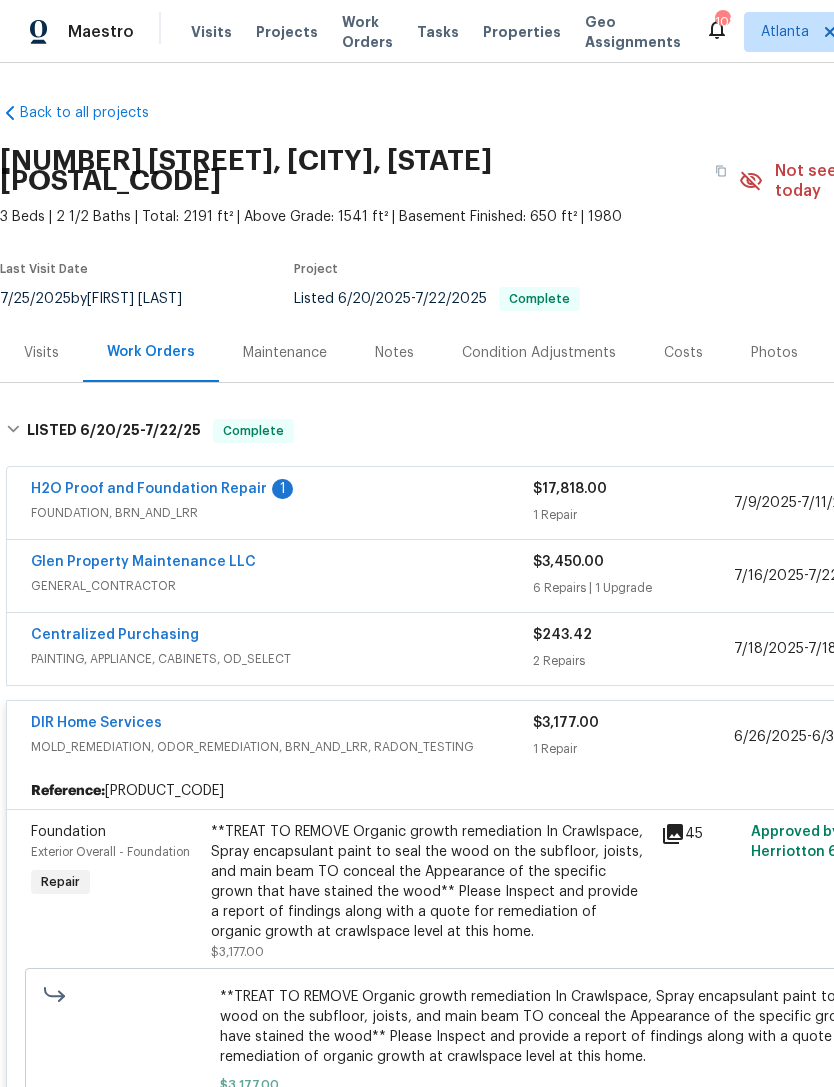 click on "DIR Home Services" at bounding box center (96, 723) 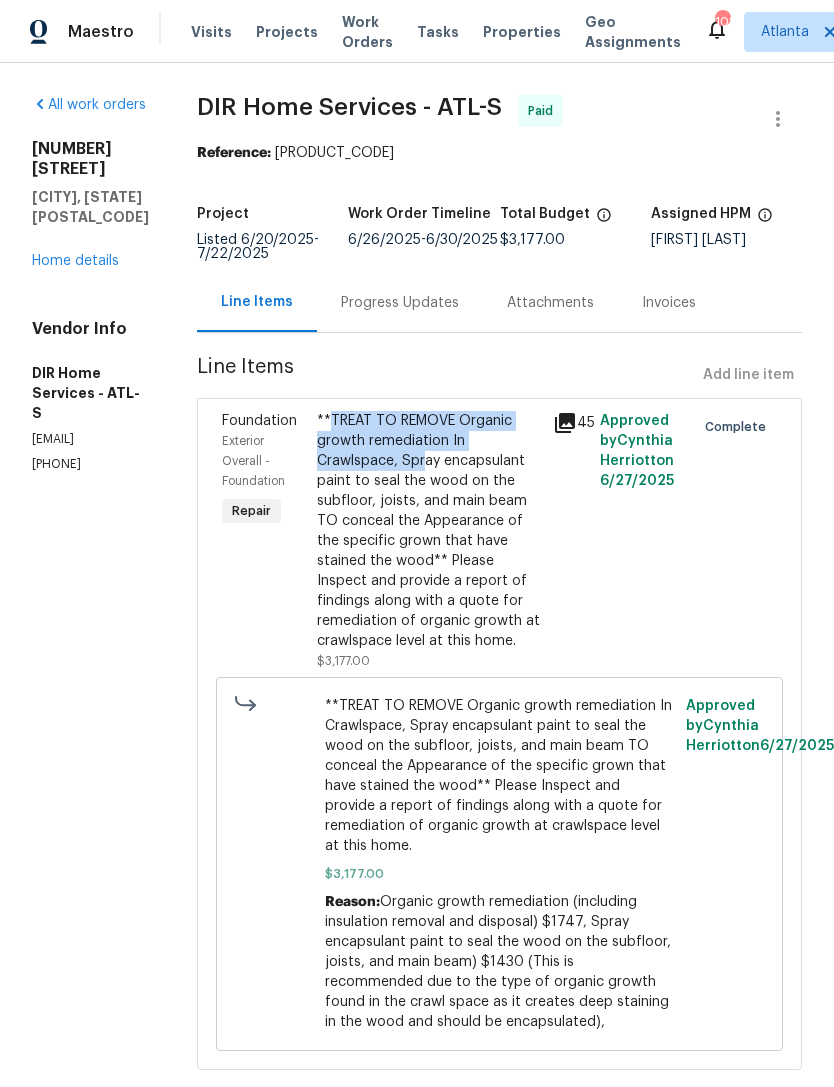 scroll, scrollTop: 0, scrollLeft: 0, axis: both 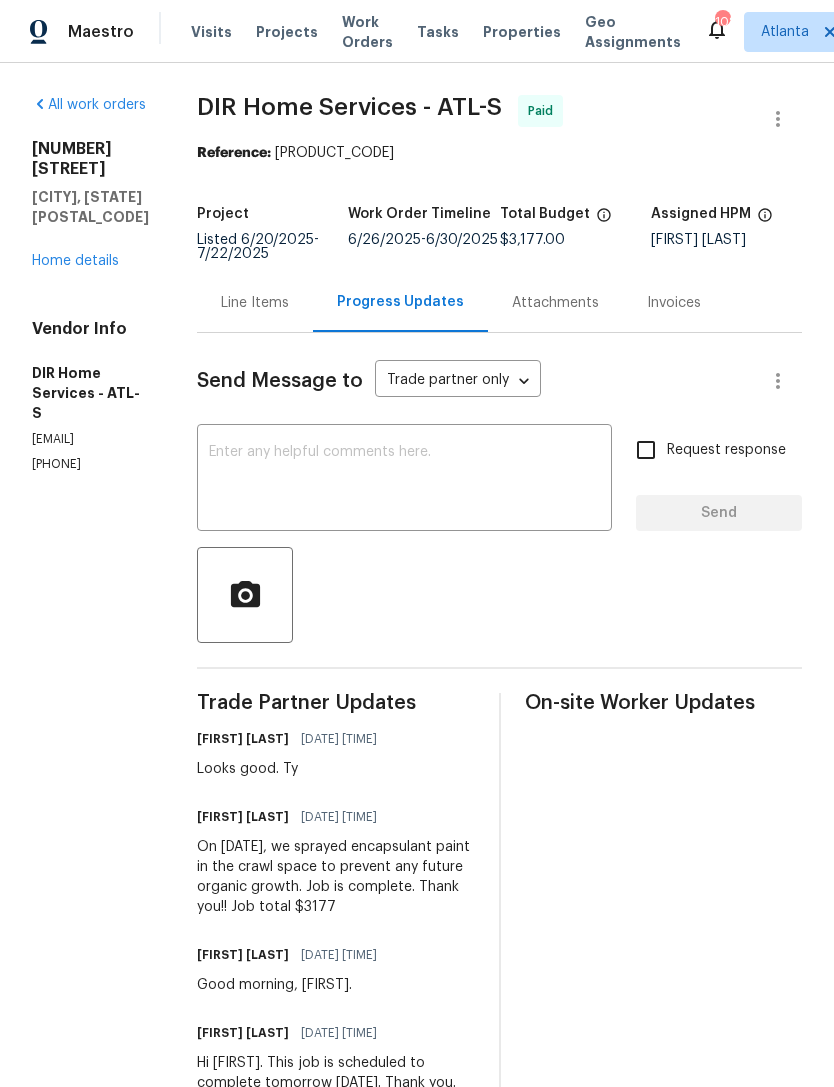 click on "Line Items" at bounding box center (255, 303) 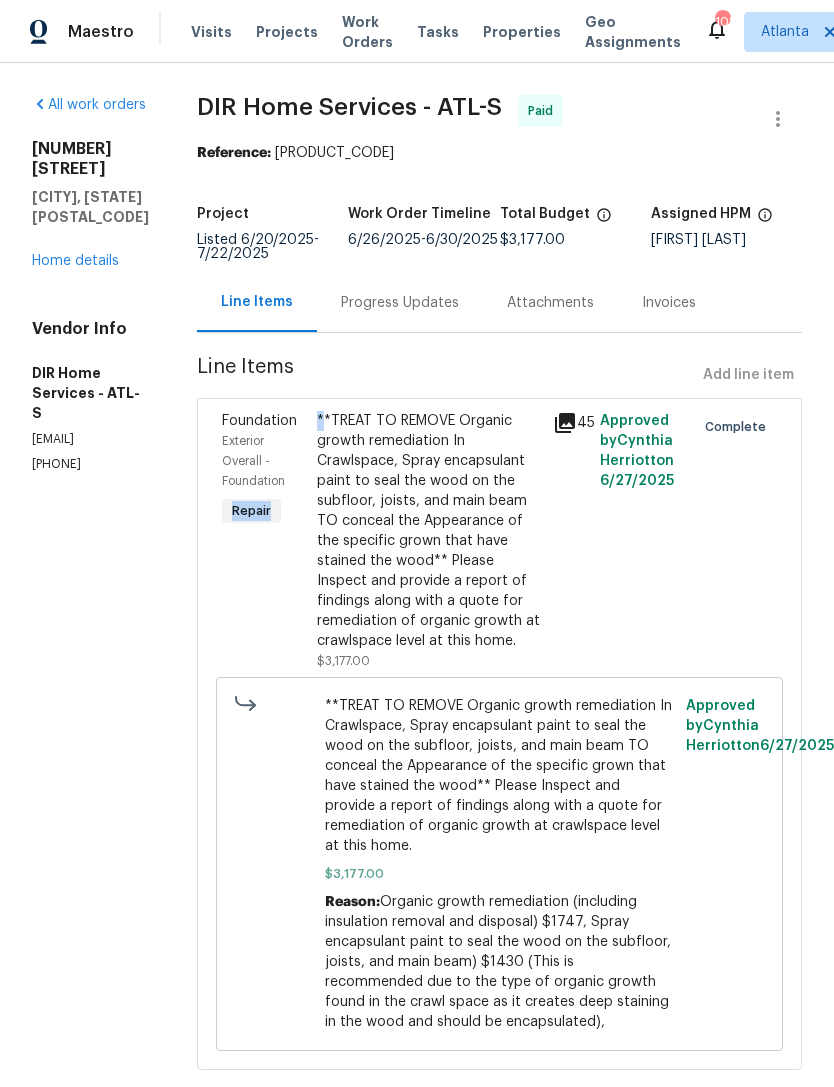click on "**TREAT TO REMOVE Organic growth remediation In Crawlspace, Spray encapsulant paint to seal the wood on the subfloor, joists, and main beam TO conceal the Appearance of the specific grown that have stained the wood**
Please Inspect and provide a report of findings along with a quote for remediation of organic growth at crawlspace level at this home." at bounding box center [429, 531] 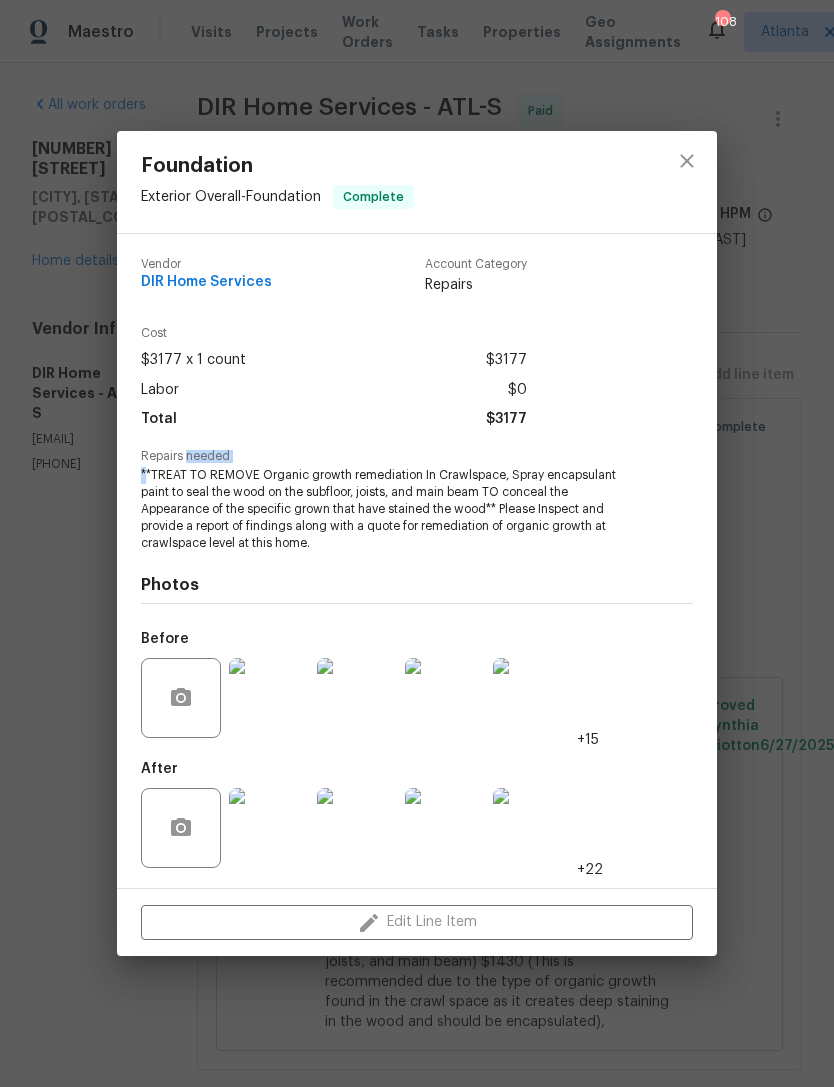 click on "**TREAT TO REMOVE Organic growth remediation In Crawlspace, Spray encapsulant paint to seal the wood on the subfloor, joists, and main beam TO conceal the Appearance of the specific grown that have stained the wood**
Please Inspect and provide a report of findings along with a quote for remediation of organic growth at crawlspace level at this home." at bounding box center [389, 509] 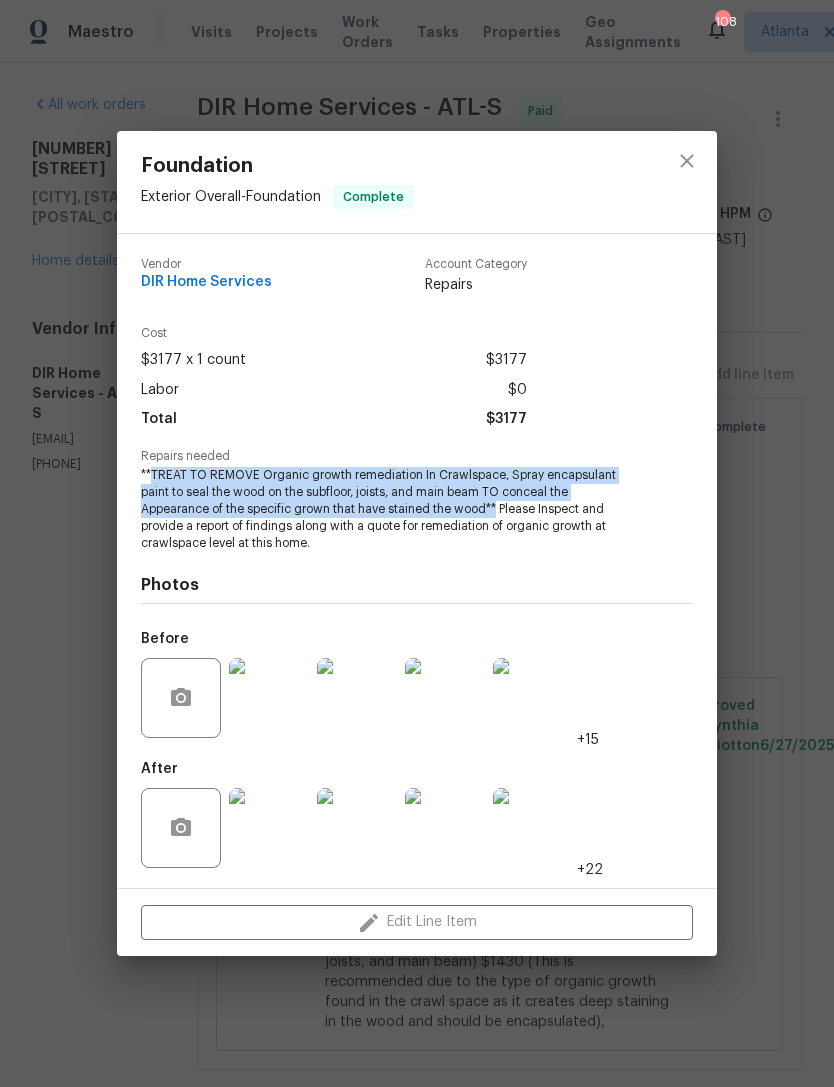 copy on "TREAT TO REMOVE Organic growth remediation In Crawlspace, Spray encapsulant paint to seal the wood on the subfloor, joists, and main beam TO conceal the Appearance of the specific grown that have stained the wood**" 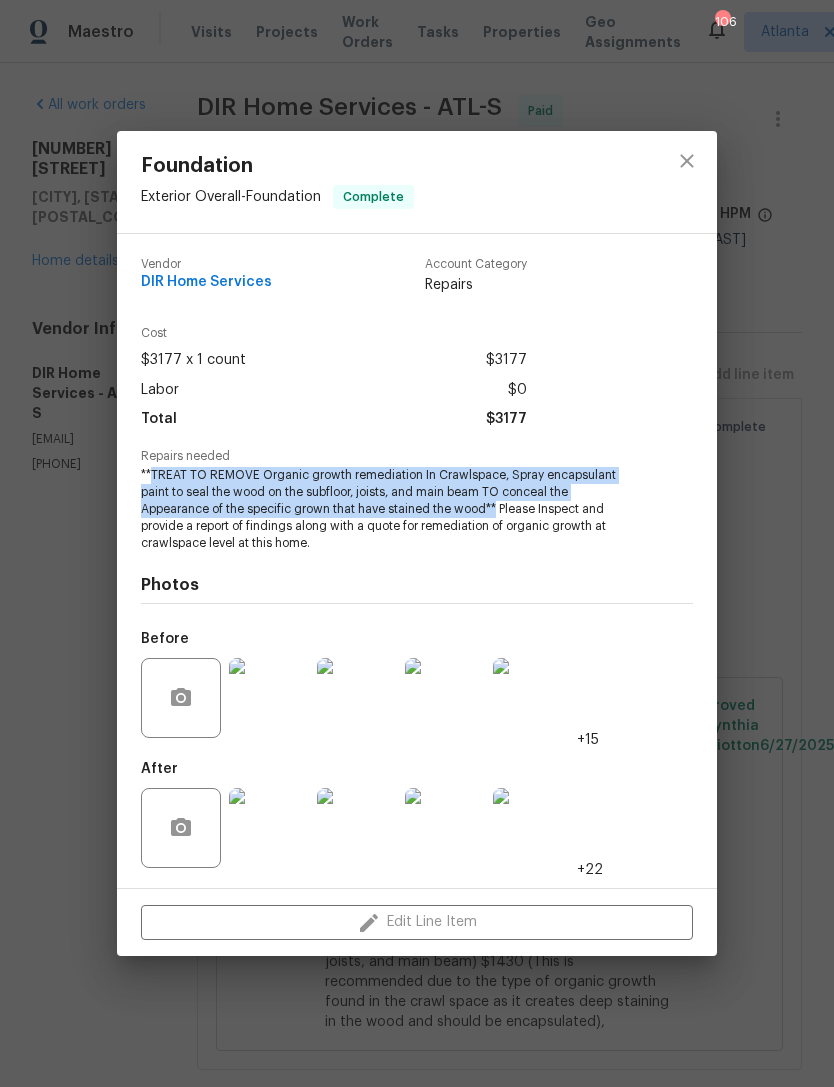 click on "Foundation Exterior Overall  -  Foundation Complete Vendor DIR Home Services Account Category Repairs Cost $3177 x 1 count $3177 Labor $0 Total $3177 Repairs needed **TREAT TO REMOVE Organic growth remediation In Crawlspace, Spray encapsulant paint to seal the wood on the subfloor, joists, and main beam TO conceal the Appearance of the specific grown that have stained the wood**
Please Inspect and provide a report of findings along with a quote for remediation of organic growth at crawlspace level at this home. Photos Before  +15 After  +22  Edit Line Item" at bounding box center [417, 543] 